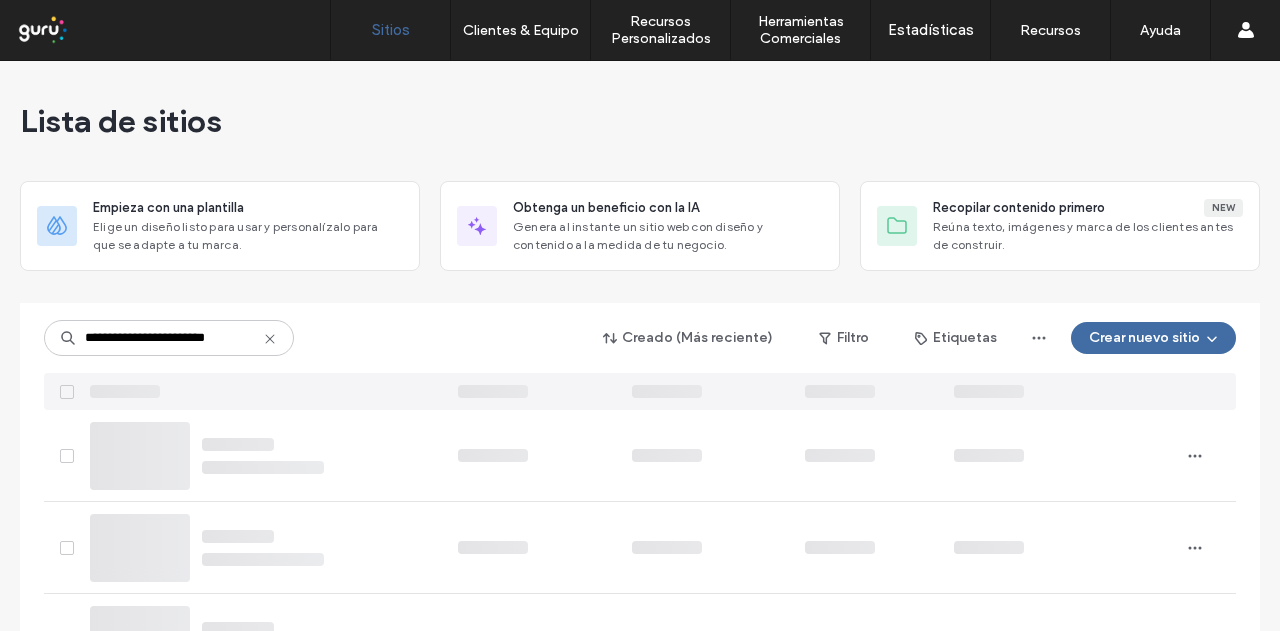 scroll, scrollTop: 0, scrollLeft: 0, axis: both 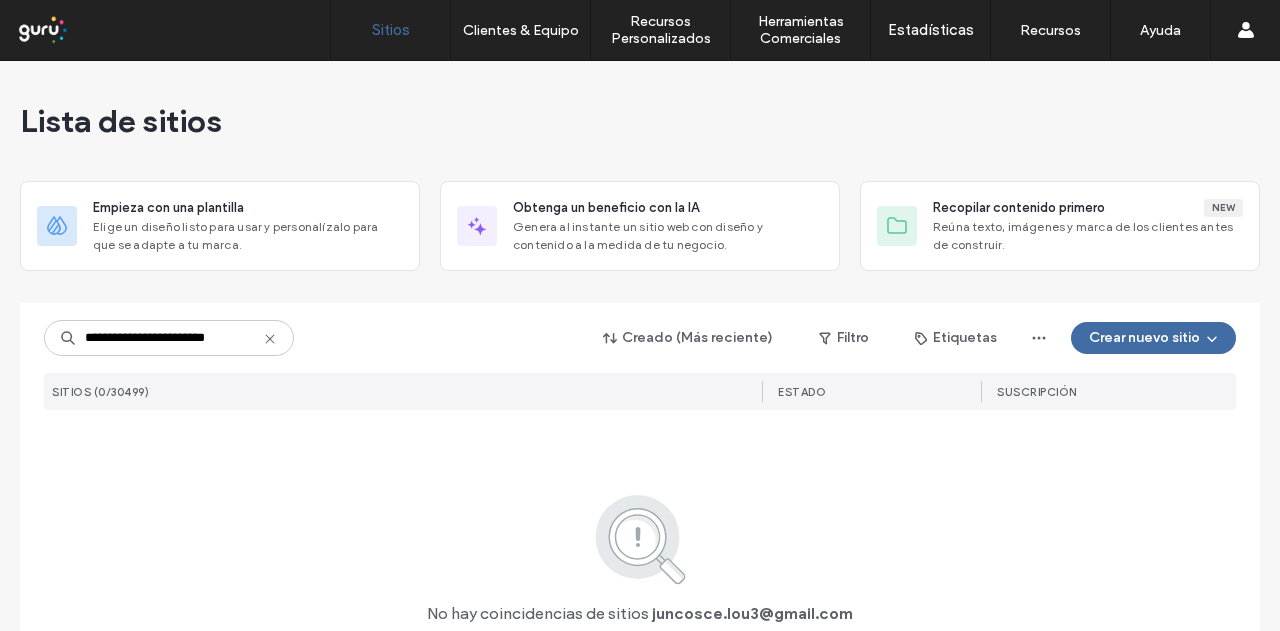 type on "**********" 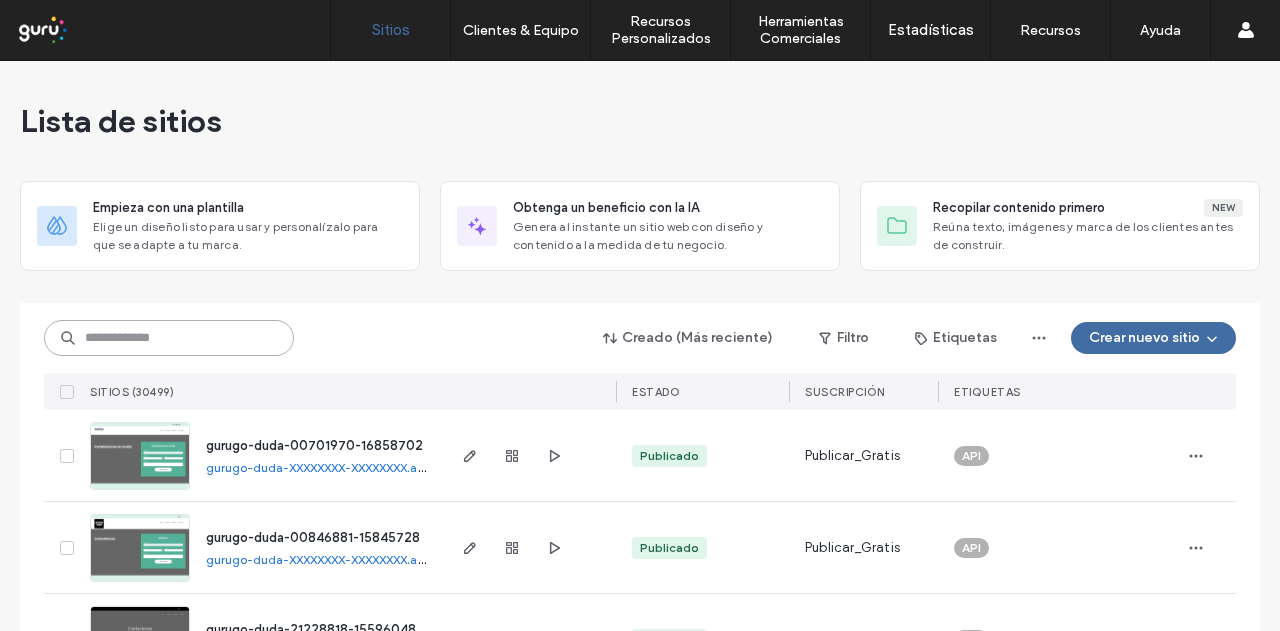 click at bounding box center (169, 338) 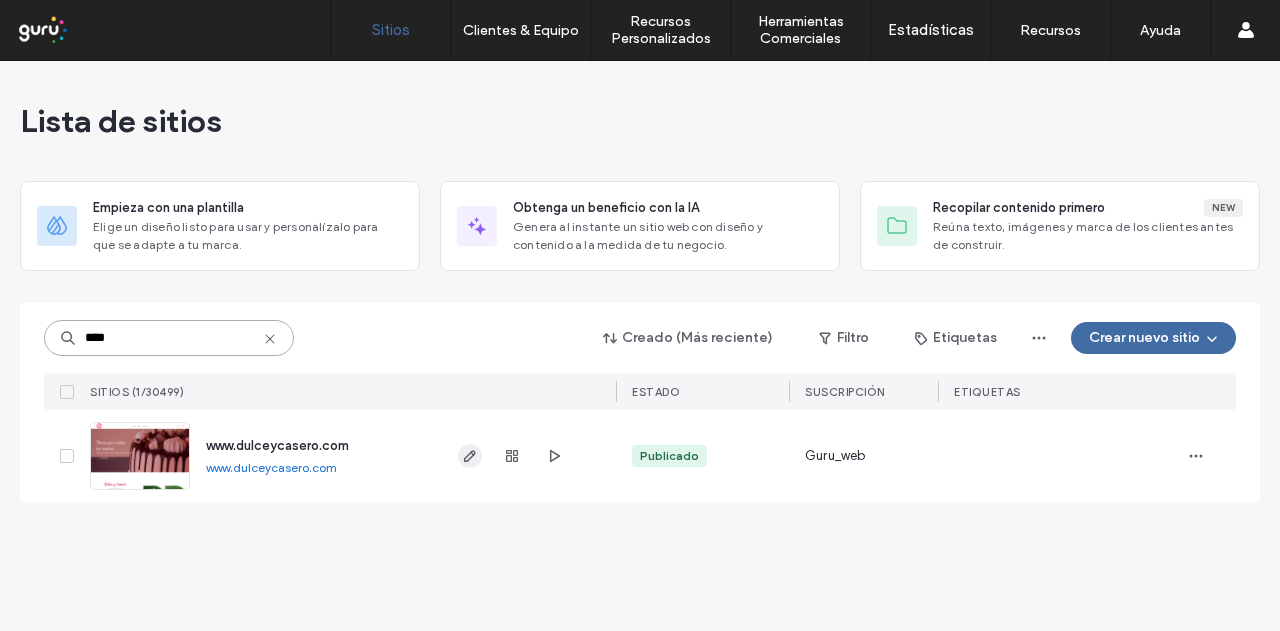 type on "****" 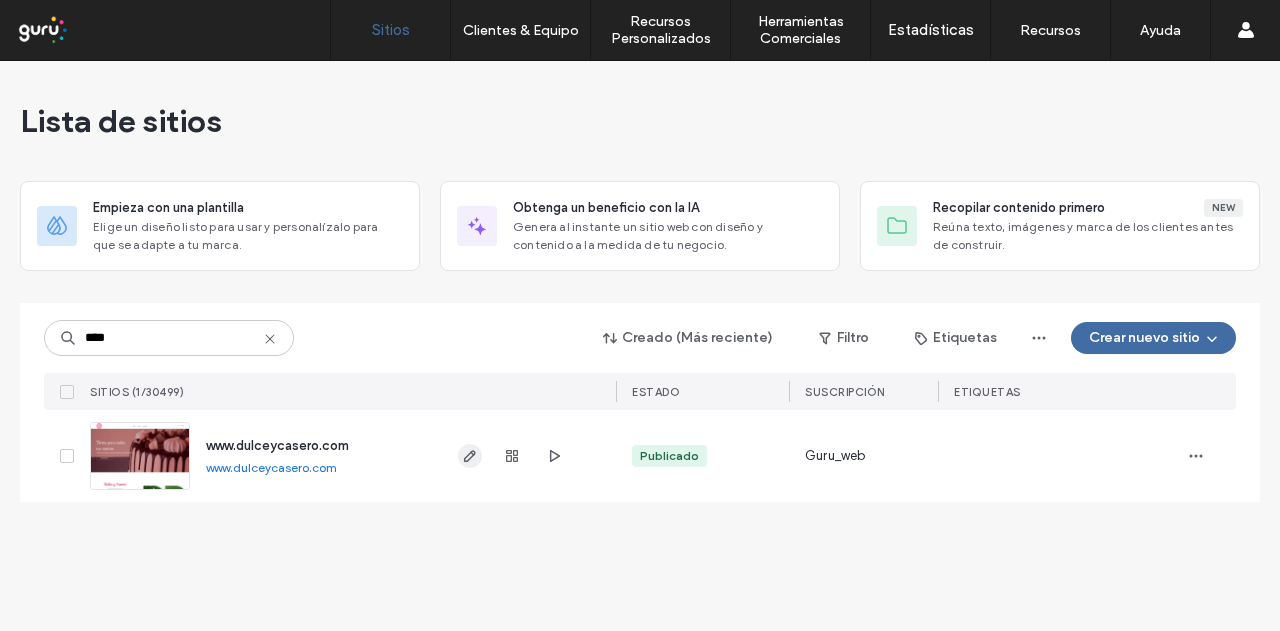 click 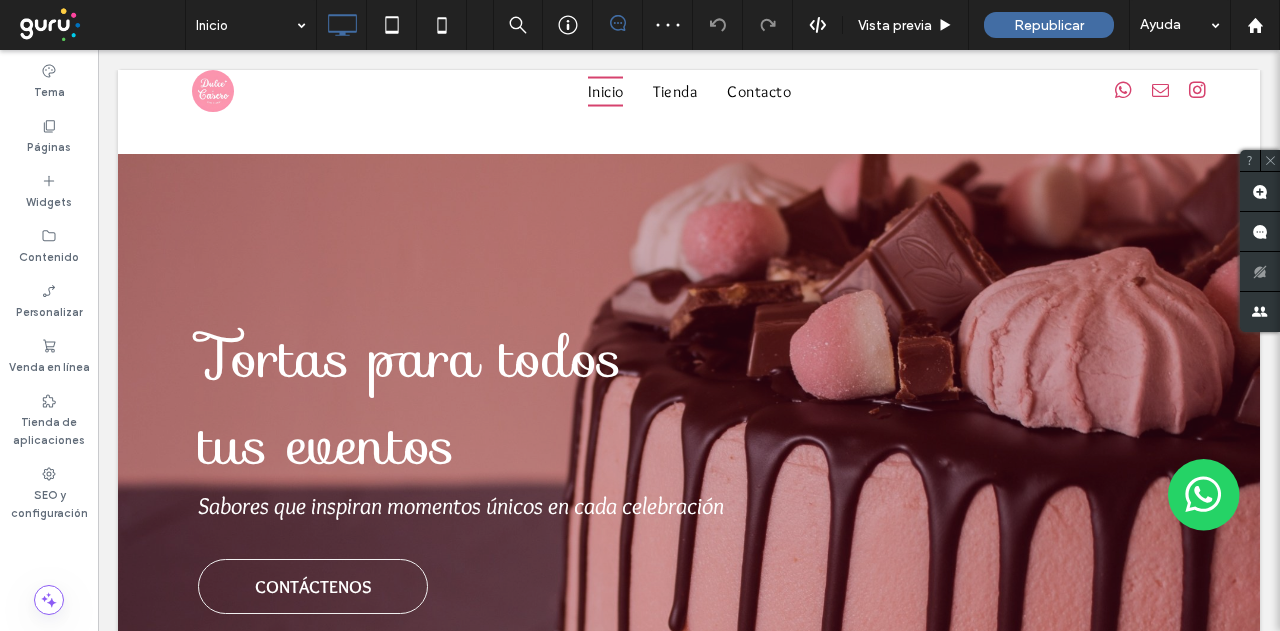 scroll, scrollTop: 2828, scrollLeft: 0, axis: vertical 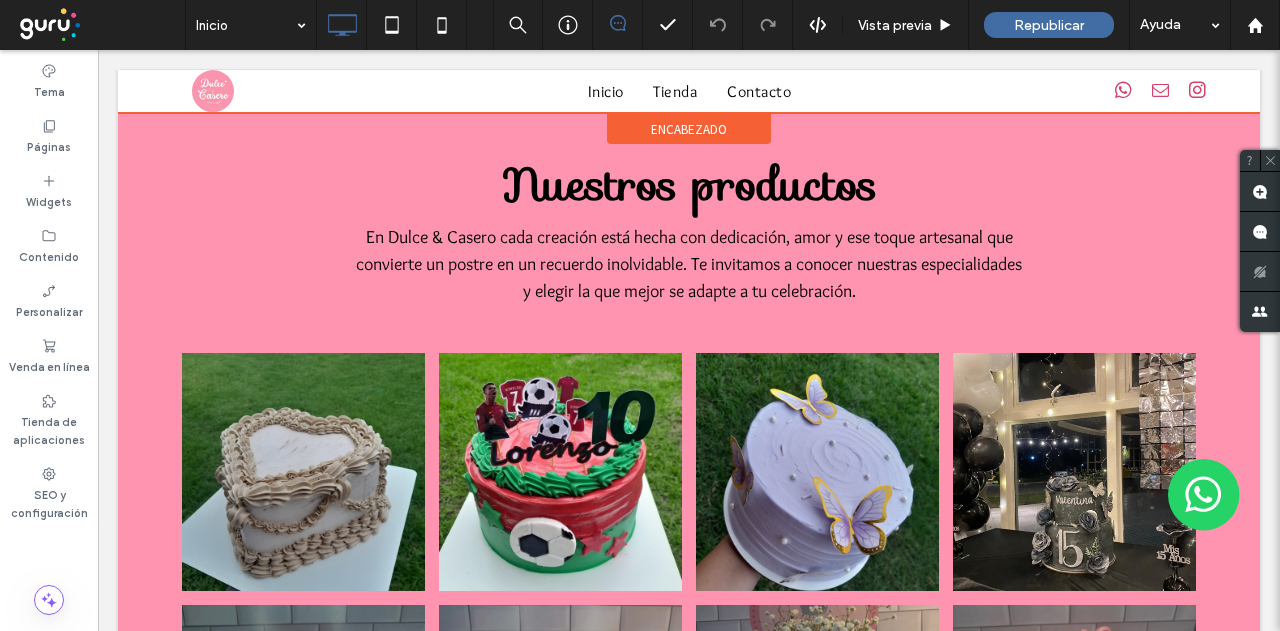 click at bounding box center (689, 91) 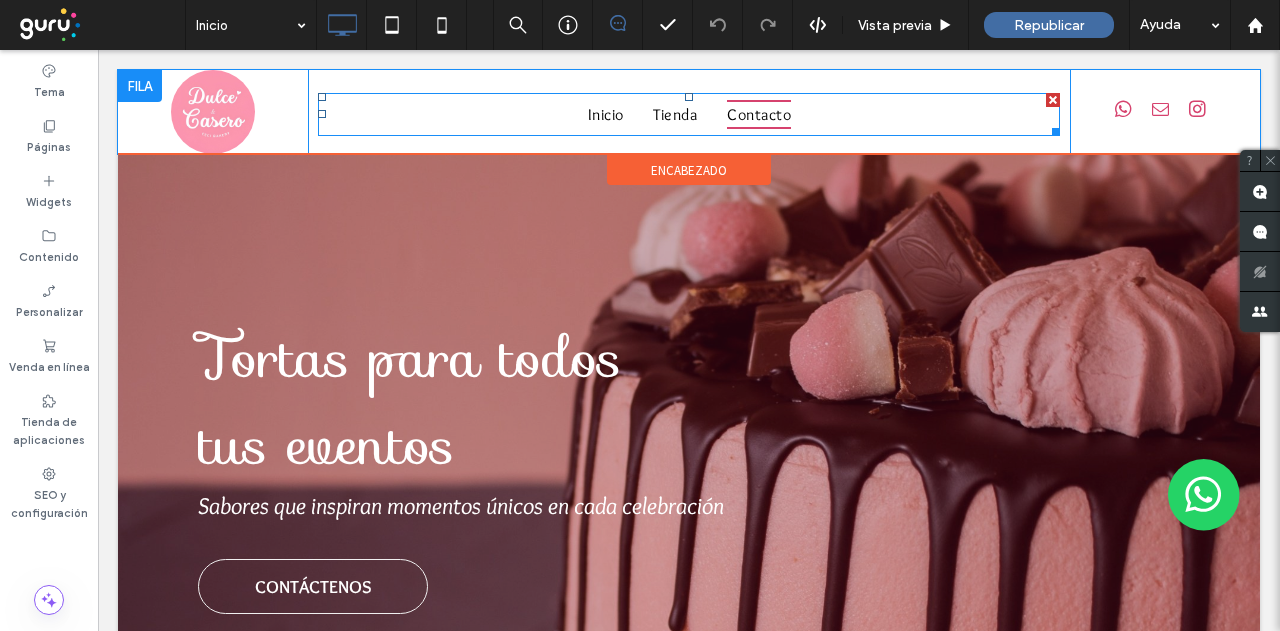 scroll, scrollTop: 0, scrollLeft: 0, axis: both 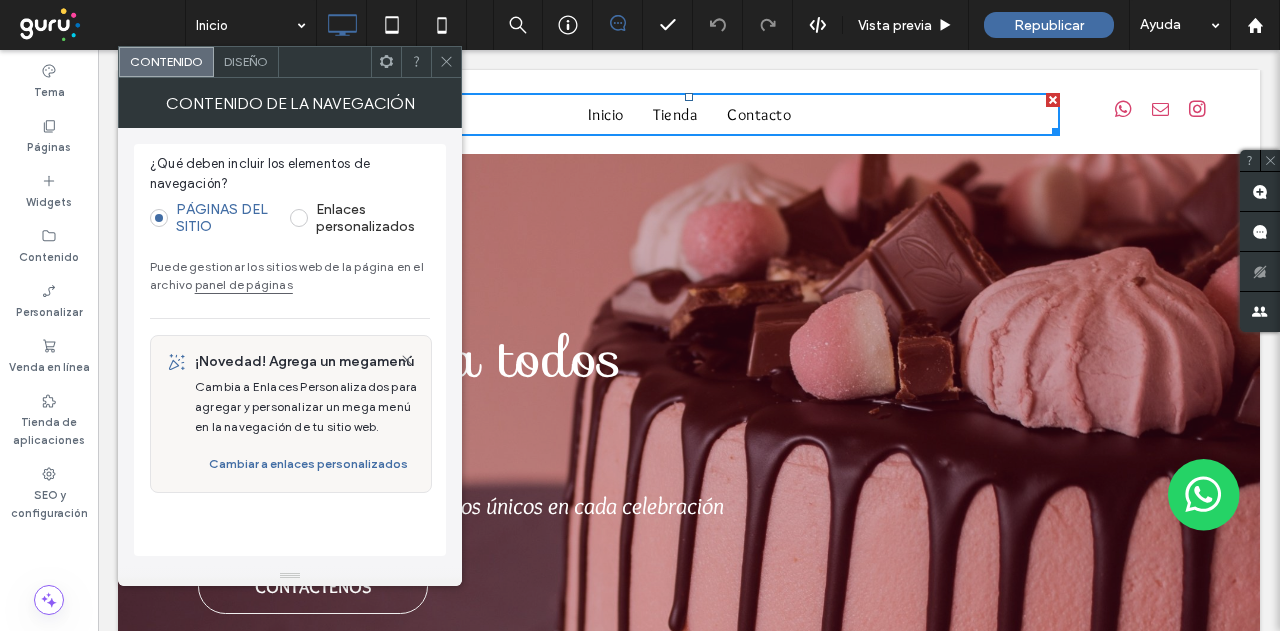 click on "panel de páginas" at bounding box center (244, 284) 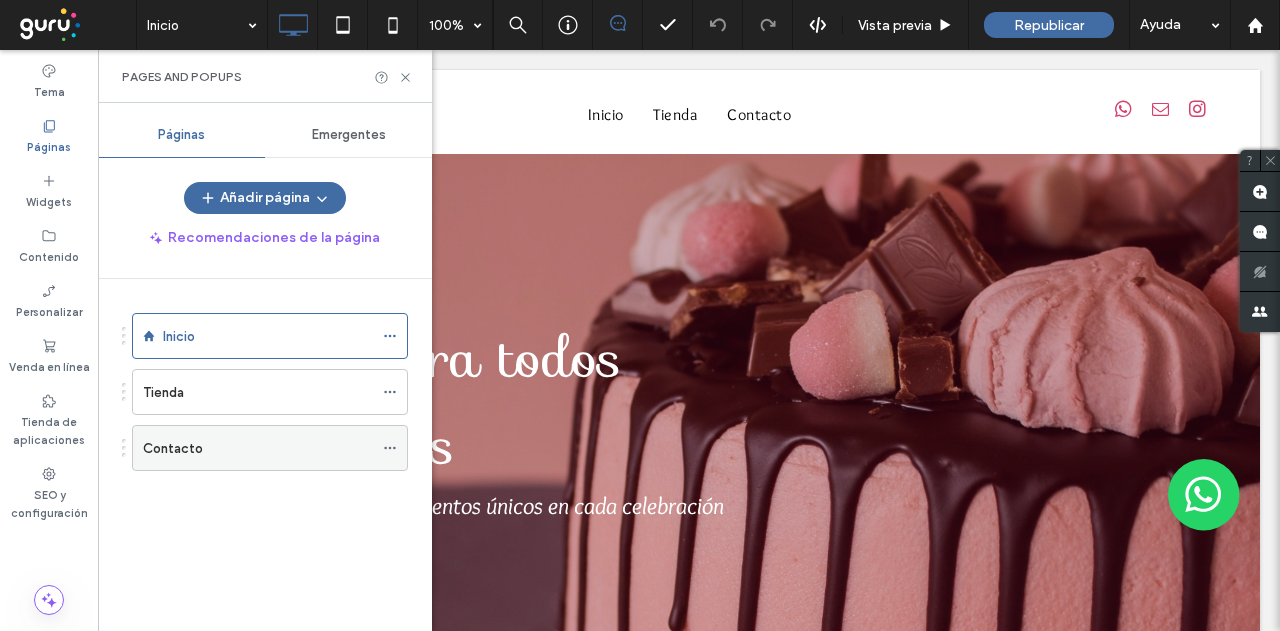 click on "Contacto" at bounding box center (258, 448) 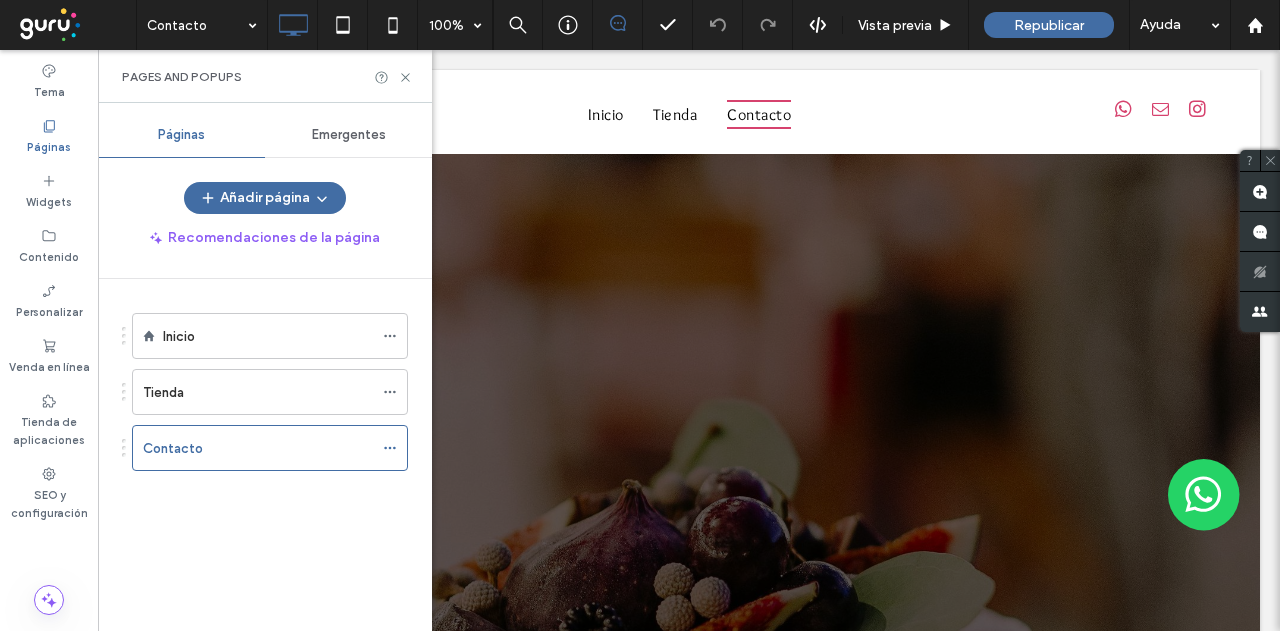 click on "Contacto 100% Vista previa Republicar Ayuda
Comentarios del sitio Comentarios del sitio Automatizar los comentarios nuevos Notifique al instante a su equipo cuando alguien agregue o actualice un comentario en una página web. Ver ejemplos de Zap
Tema Páginas Widgets Contenido Personalizar Venda en línea Tienda de aplicaciones SEO y configuración Pages and Popups Páginas Emergentes Añadir página Recomendaciones de la página Inicio Tienda Contacto
HTML CSS" at bounding box center (640, 315) 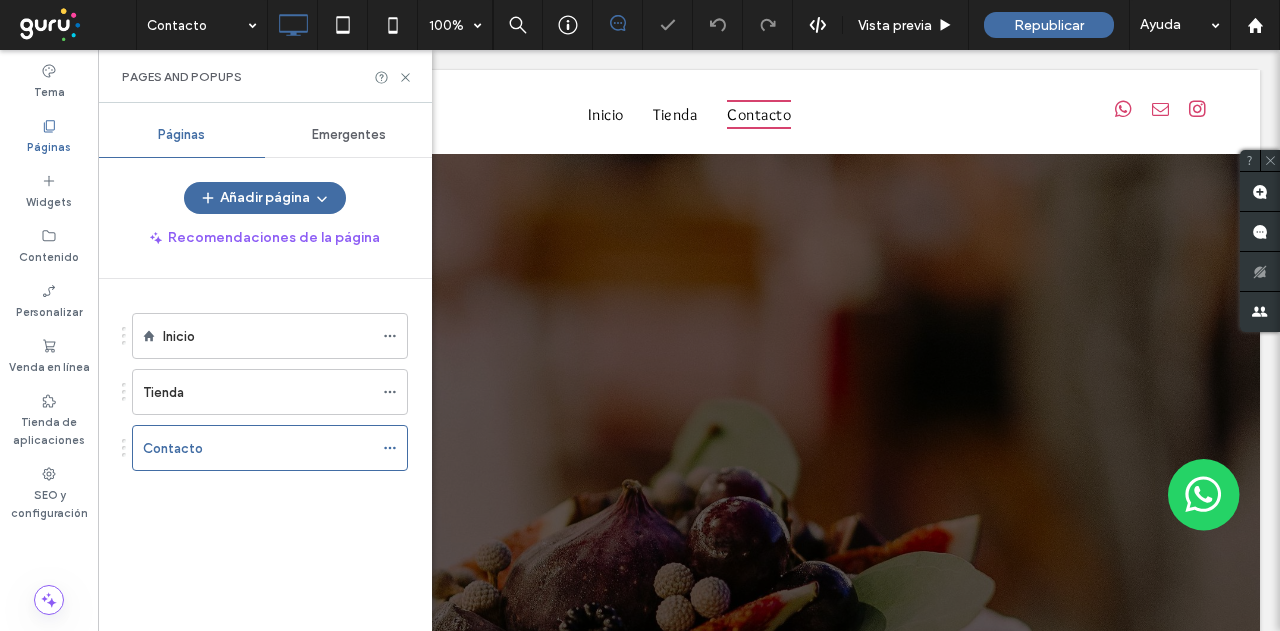 scroll, scrollTop: 0, scrollLeft: 0, axis: both 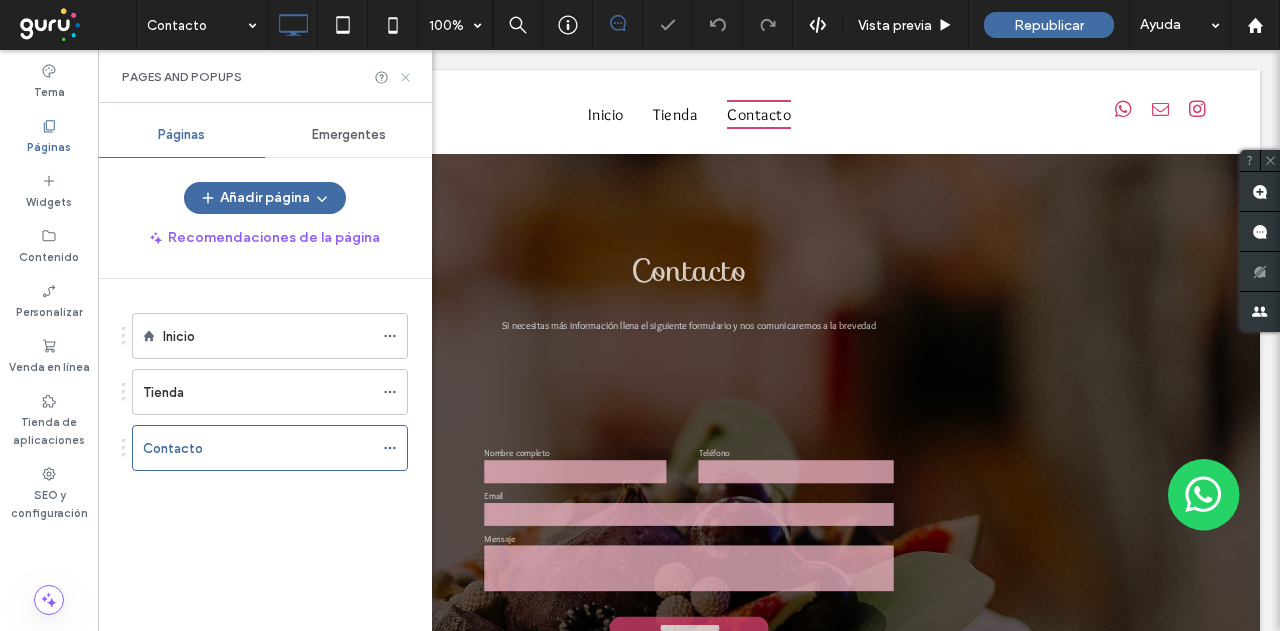 drag, startPoint x: 408, startPoint y: 75, endPoint x: 310, endPoint y: 27, distance: 109.12378 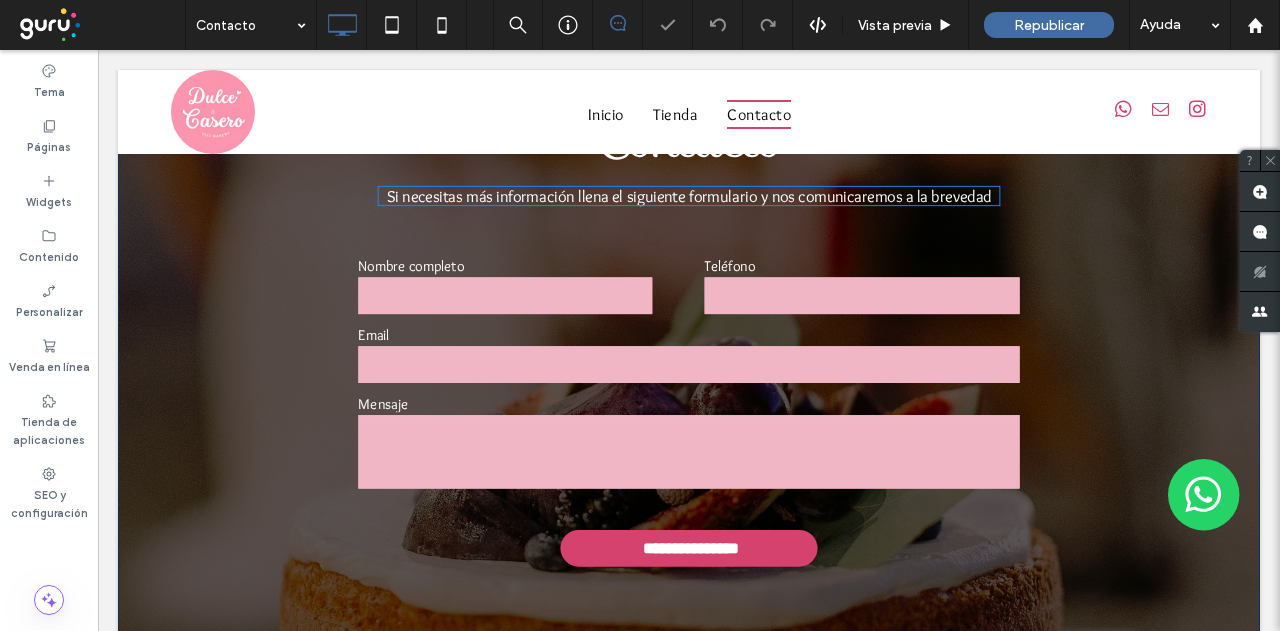 scroll, scrollTop: 200, scrollLeft: 0, axis: vertical 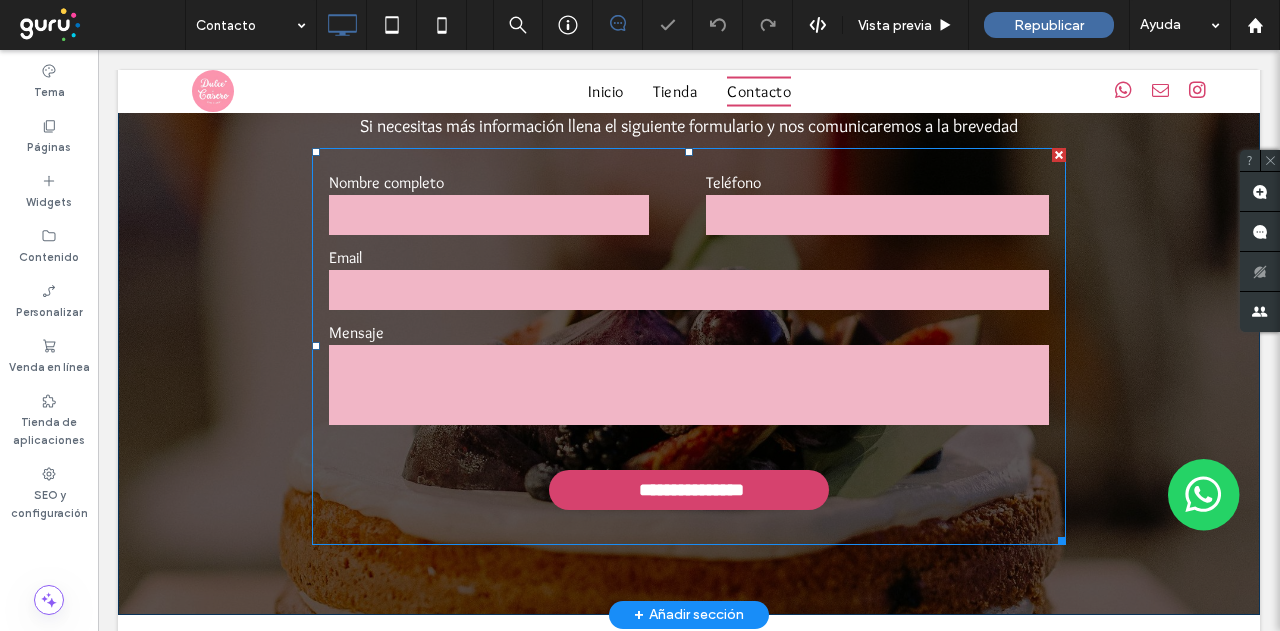 click at bounding box center [689, 385] 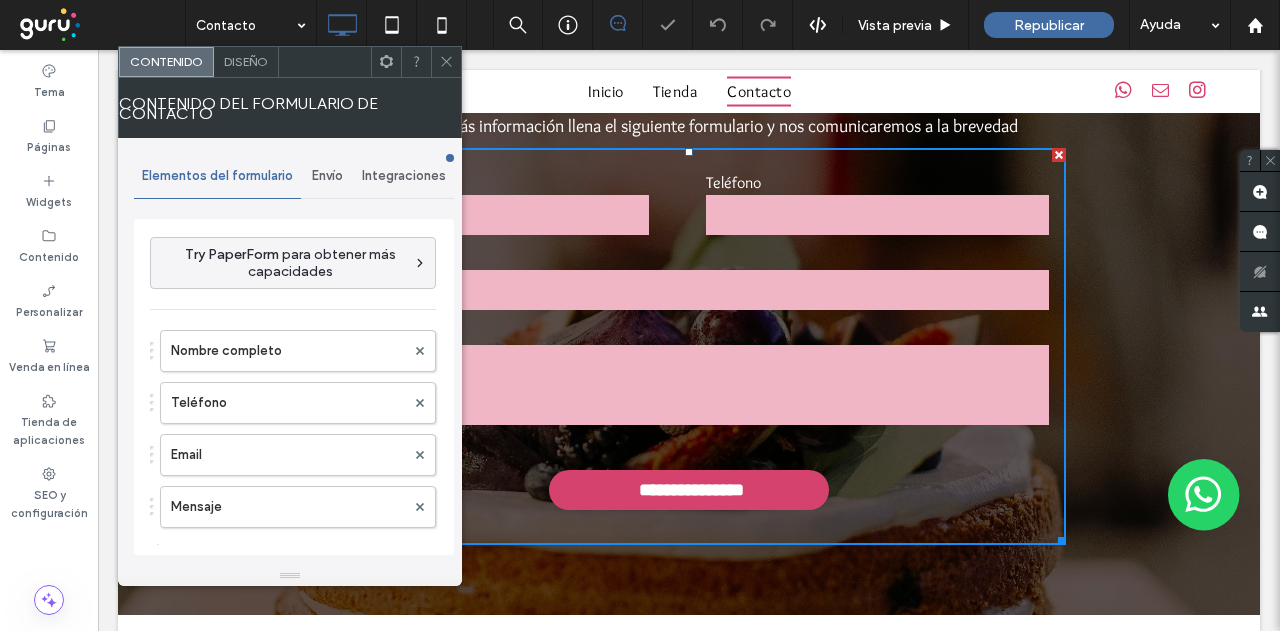 click on "Envío" at bounding box center [327, 176] 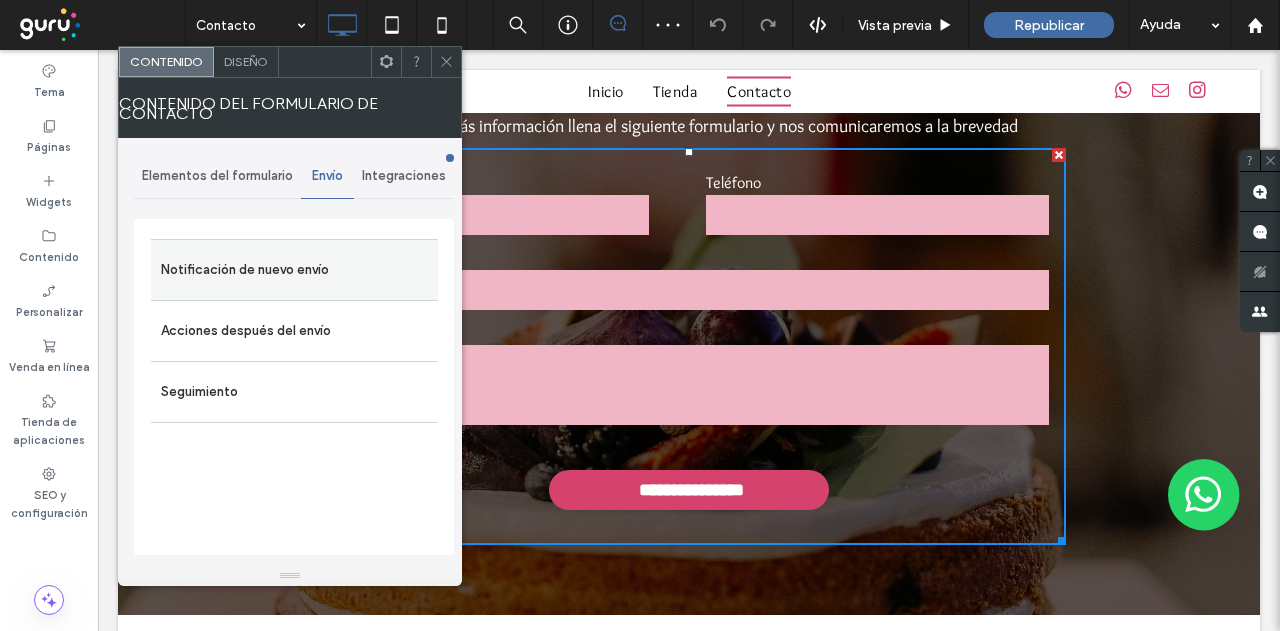 click on "Notificación de nuevo envío" at bounding box center [294, 270] 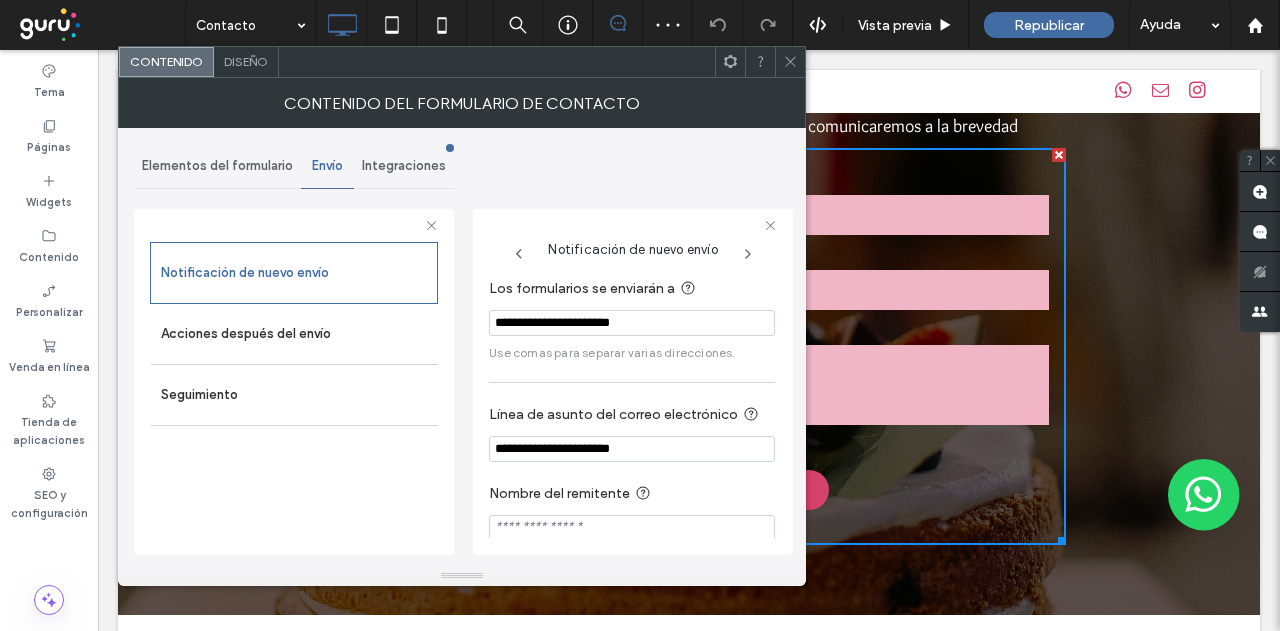 click on "**********" at bounding box center [632, 323] 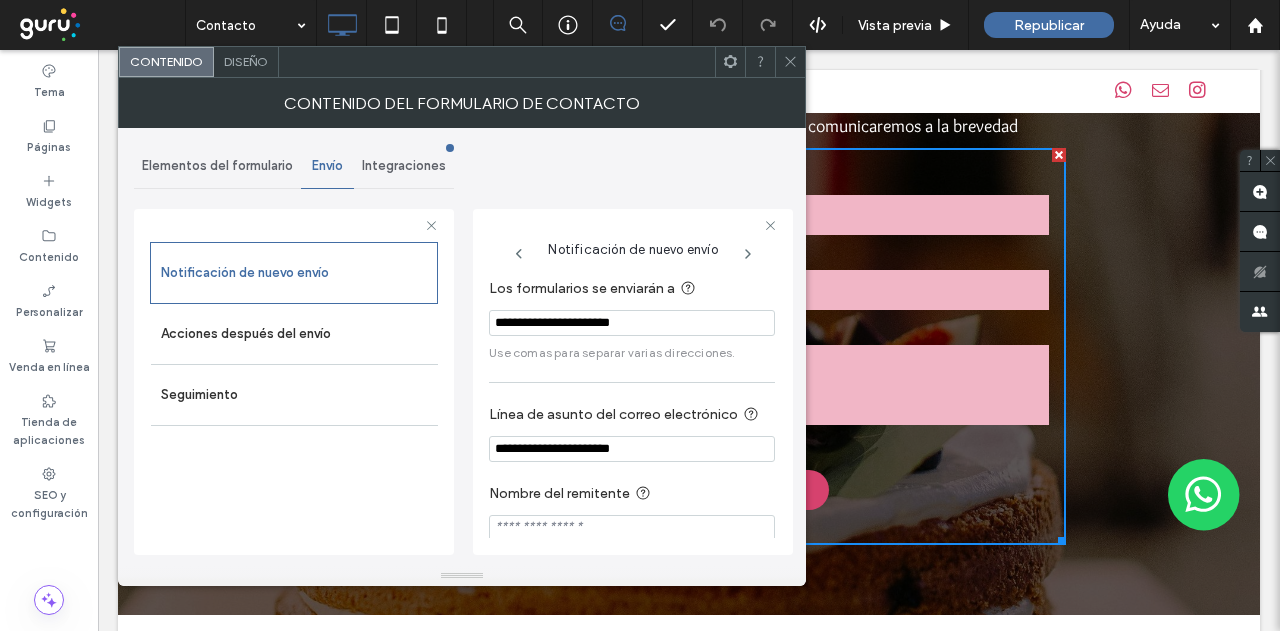 paste 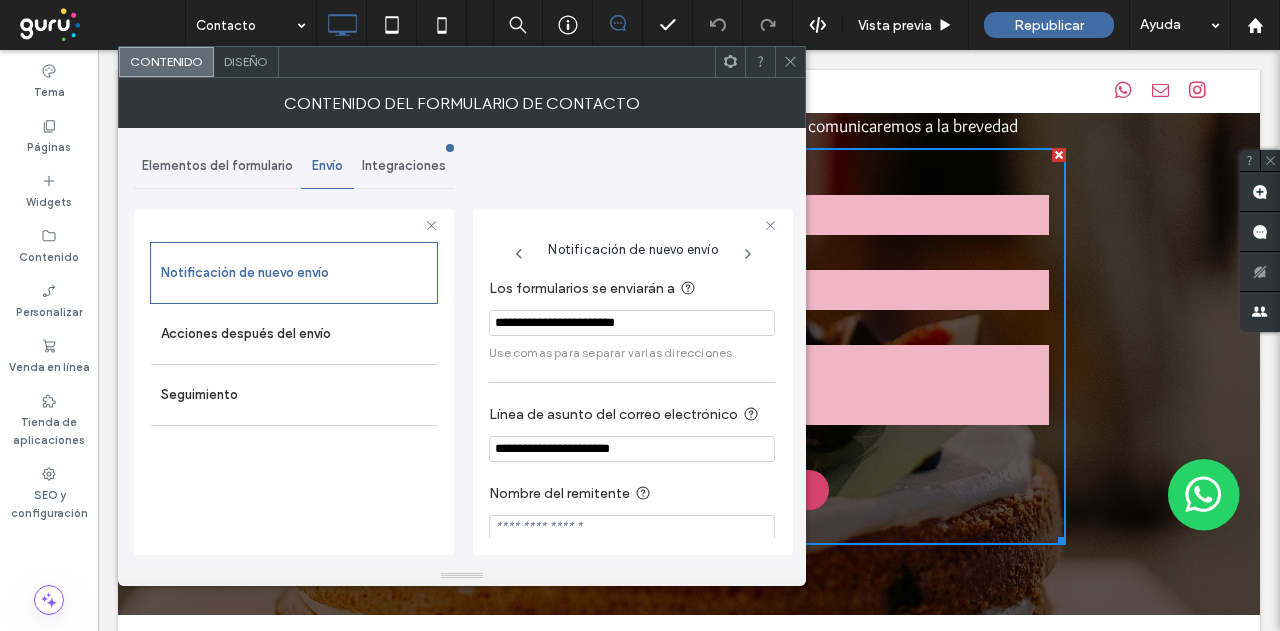 type on "**********" 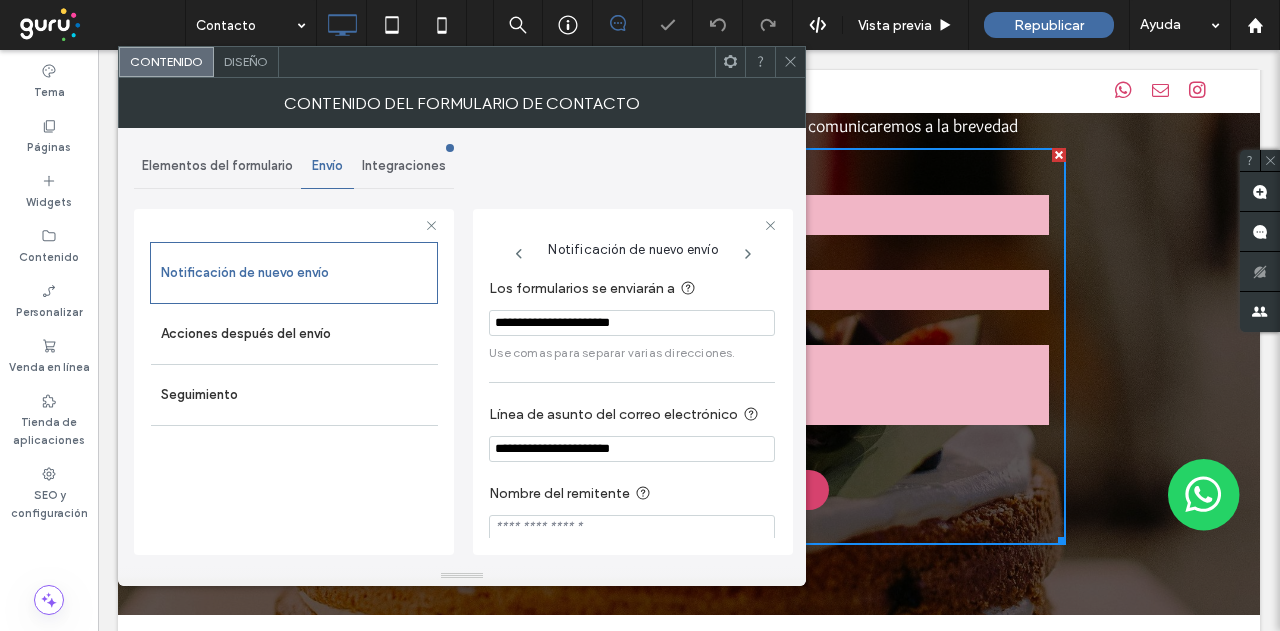 click at bounding box center (790, 62) 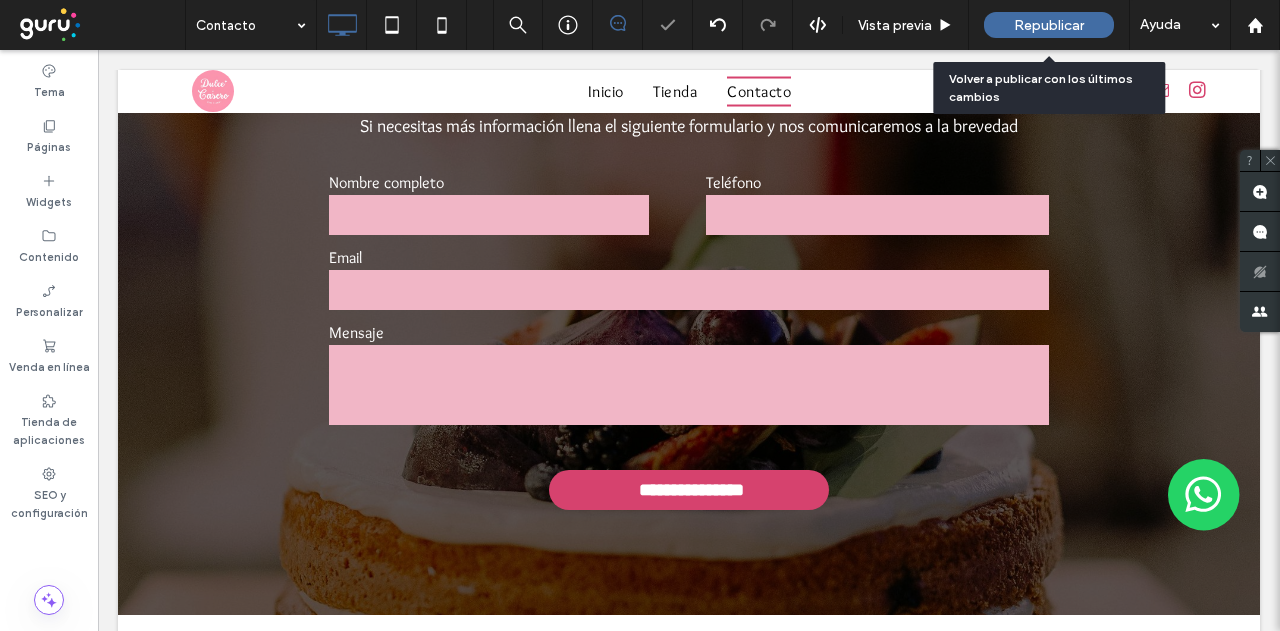 click on "Republicar" at bounding box center [1049, 25] 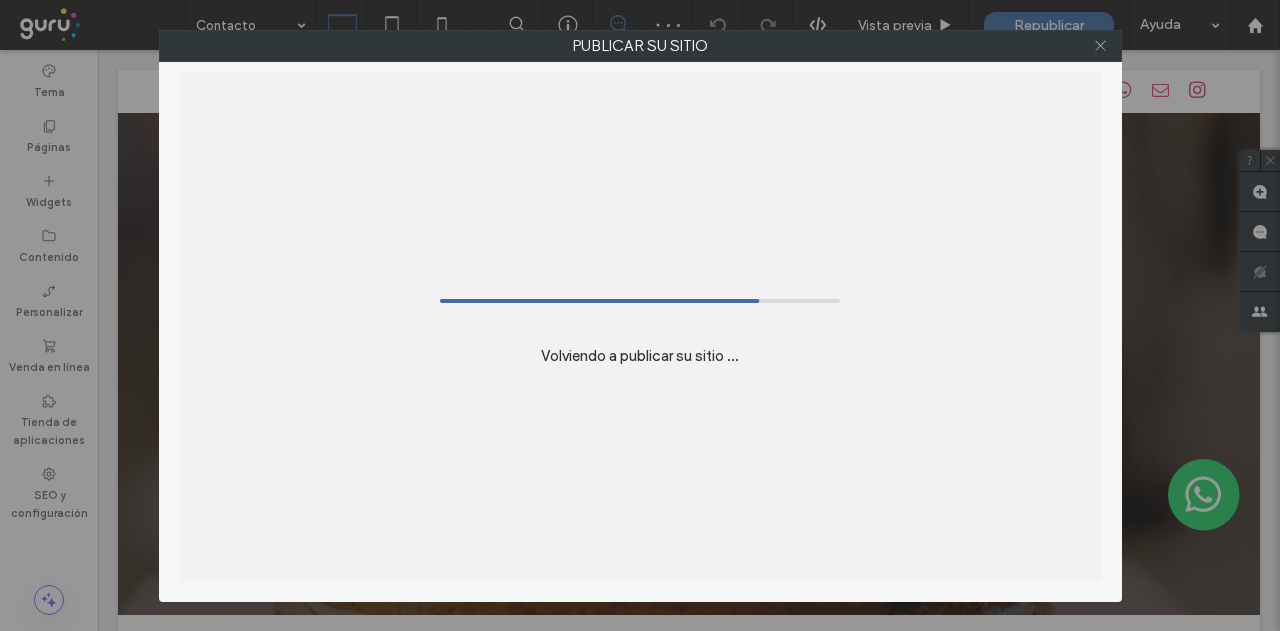 click 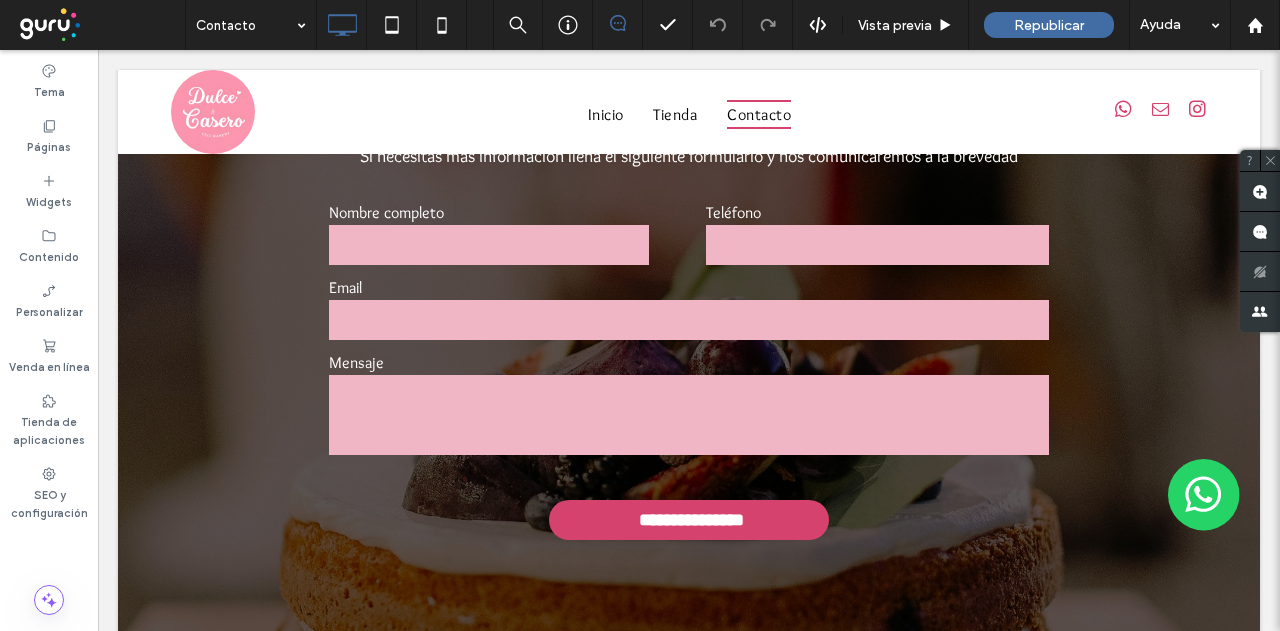scroll, scrollTop: 0, scrollLeft: 0, axis: both 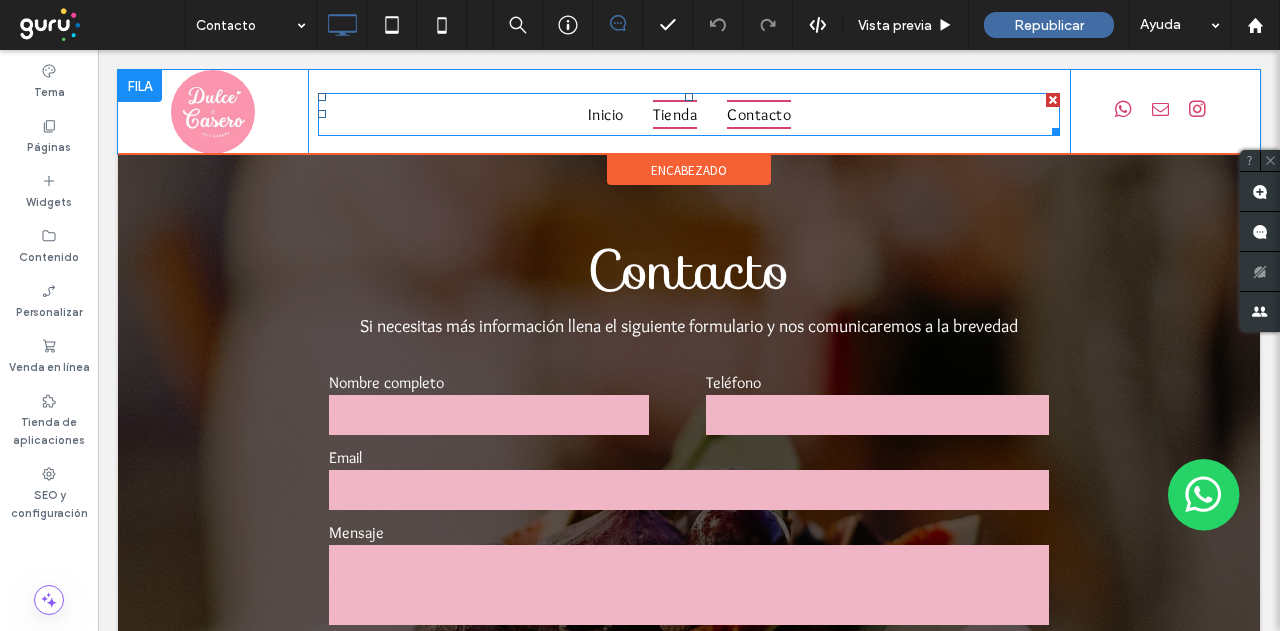 click on "Tienda" at bounding box center (675, 114) 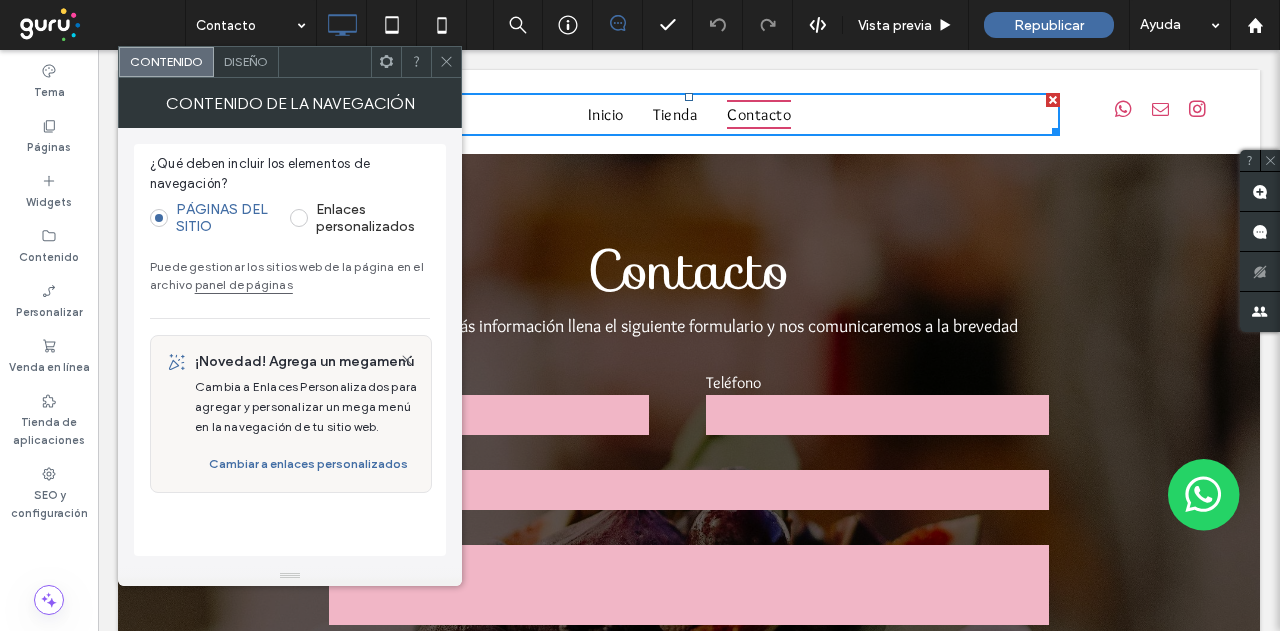 click on "panel de páginas" at bounding box center [244, 284] 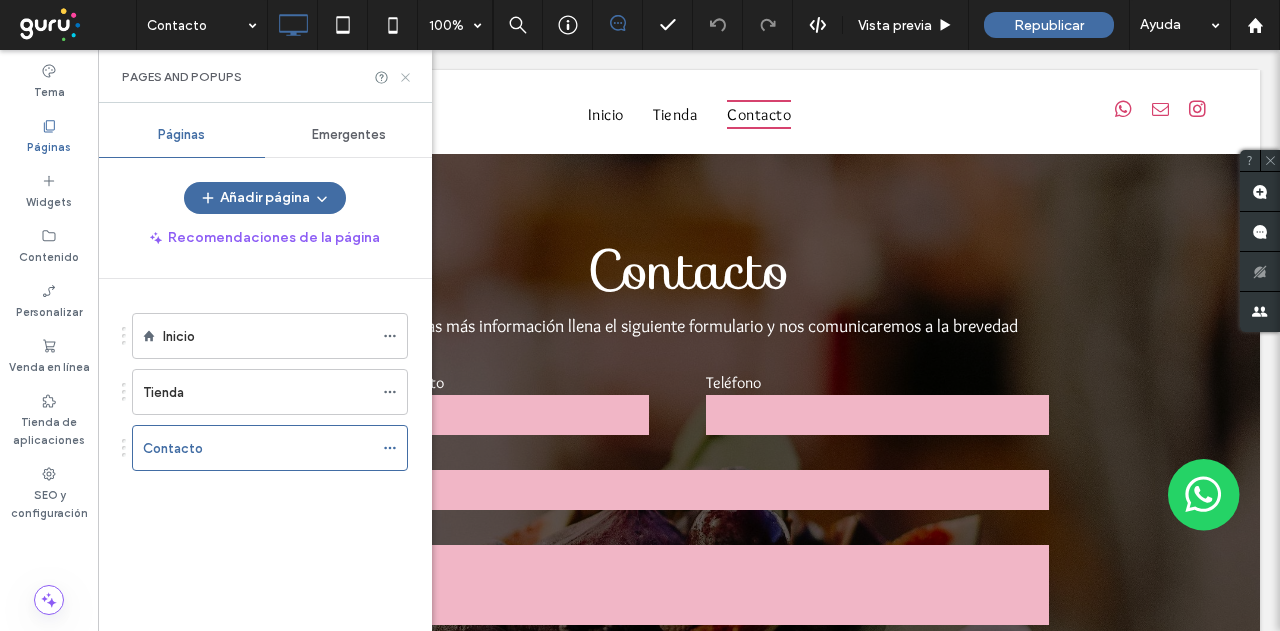 click 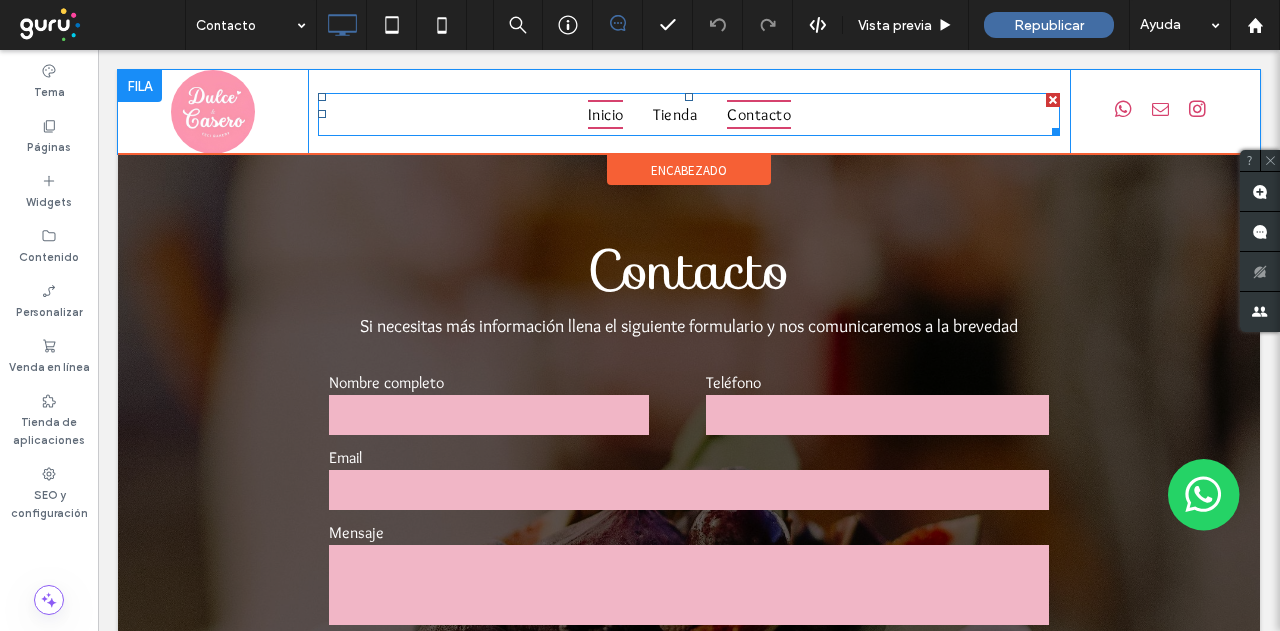 click on "Inicio" at bounding box center [606, 114] 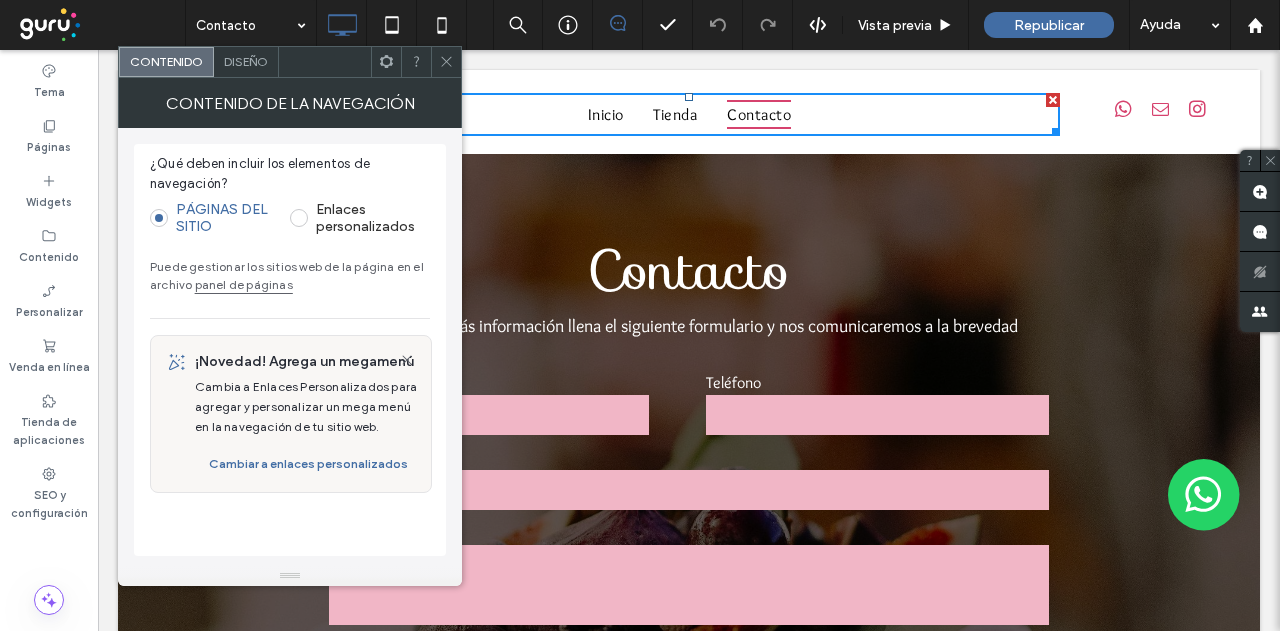 click on "panel de páginas" at bounding box center (244, 284) 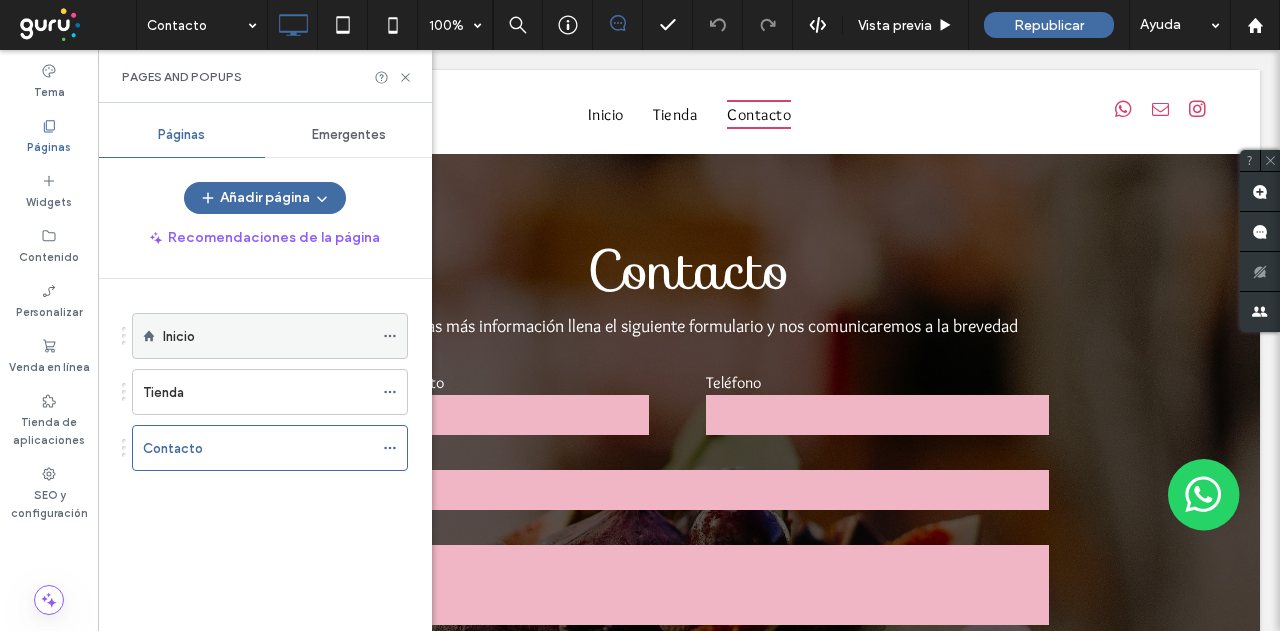 click on "Inicio" at bounding box center (268, 336) 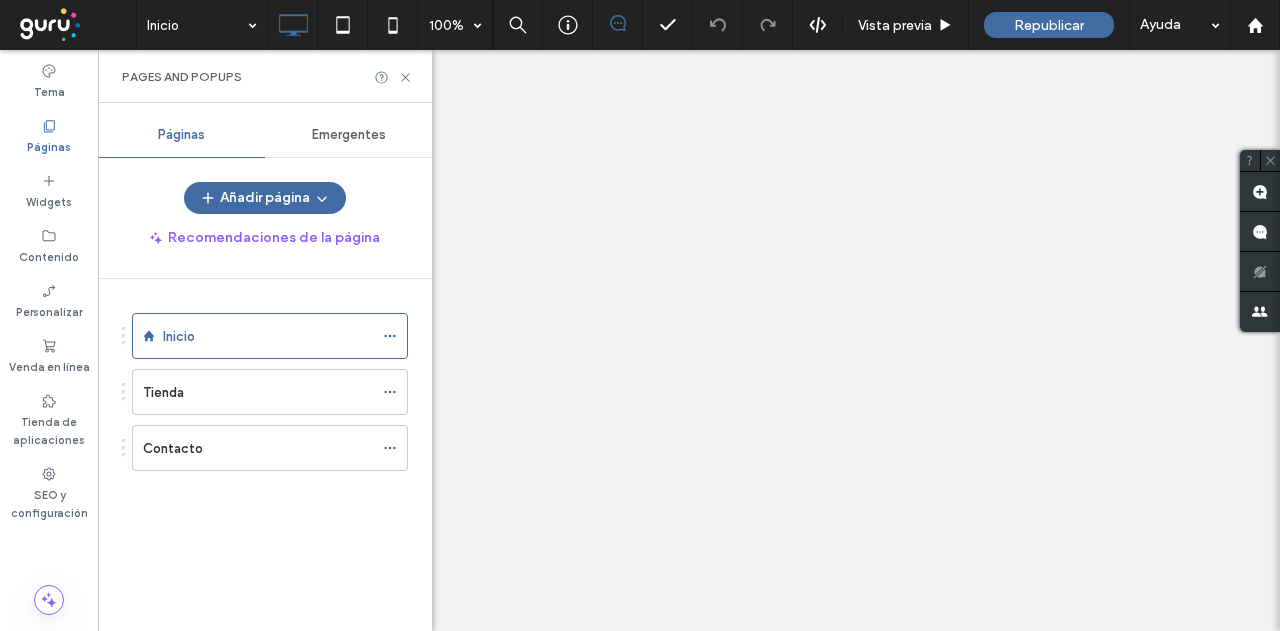 click 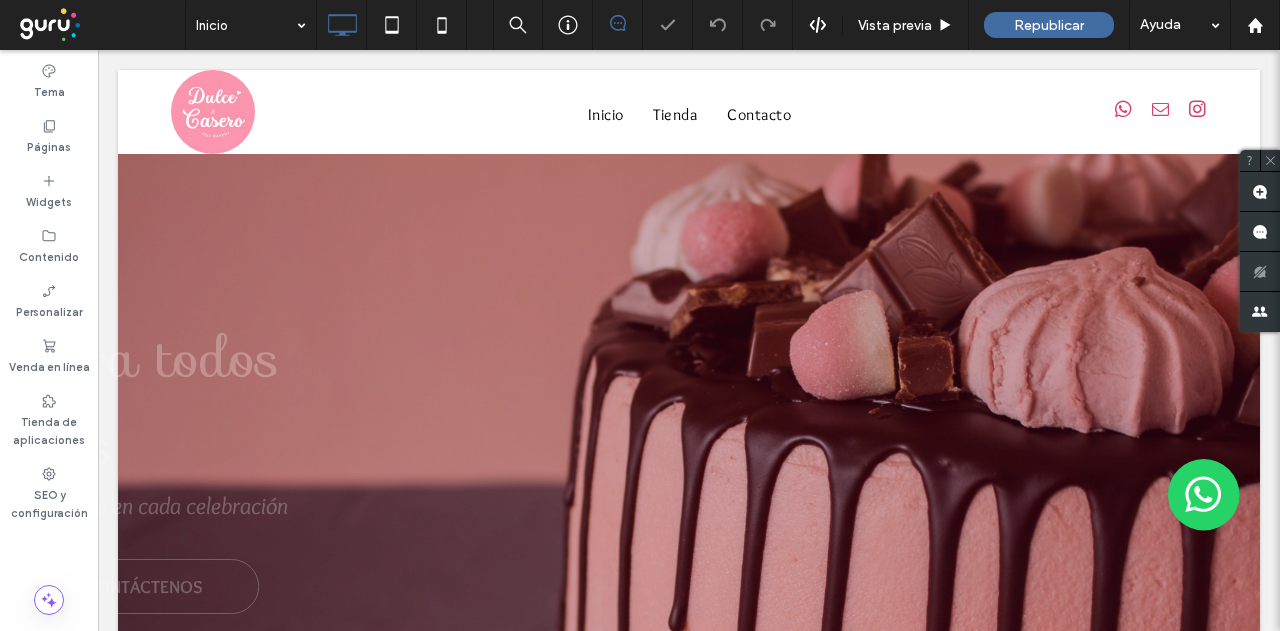 scroll, scrollTop: 0, scrollLeft: 0, axis: both 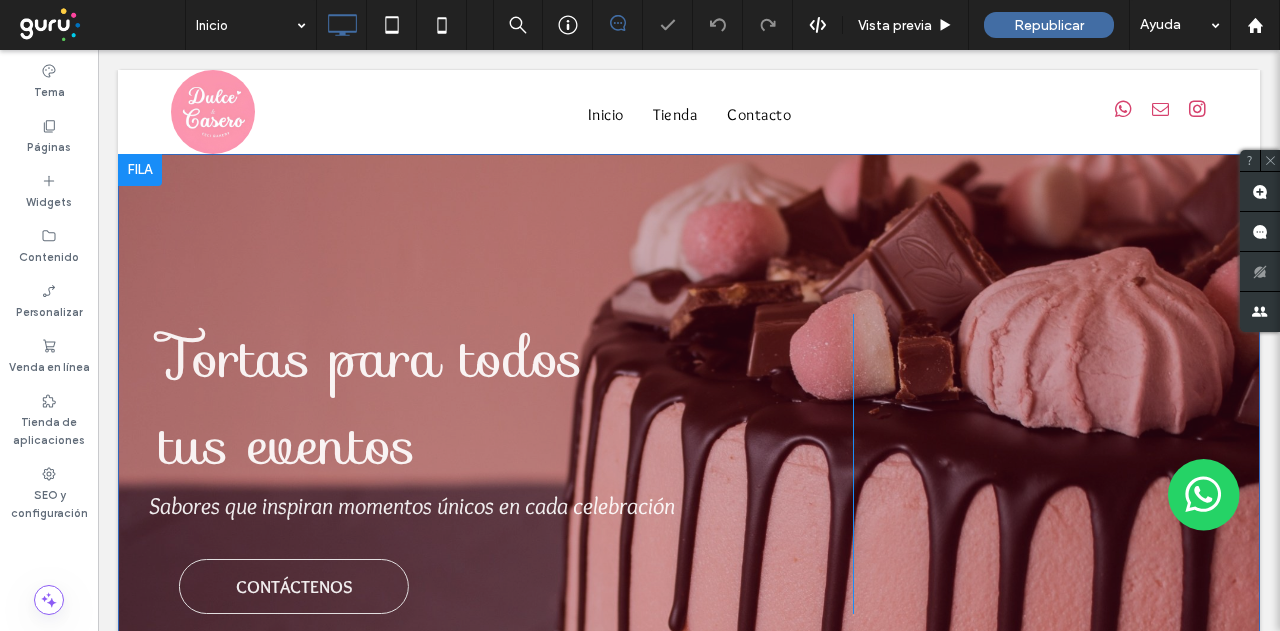 click on "Tortas para todos tus eventos
Sabores que inspiran momentos únicos en cada celebración
CONTÁCTENOS
Click To Paste
Click To Paste
Fila + Añadir sección" at bounding box center (689, 474) 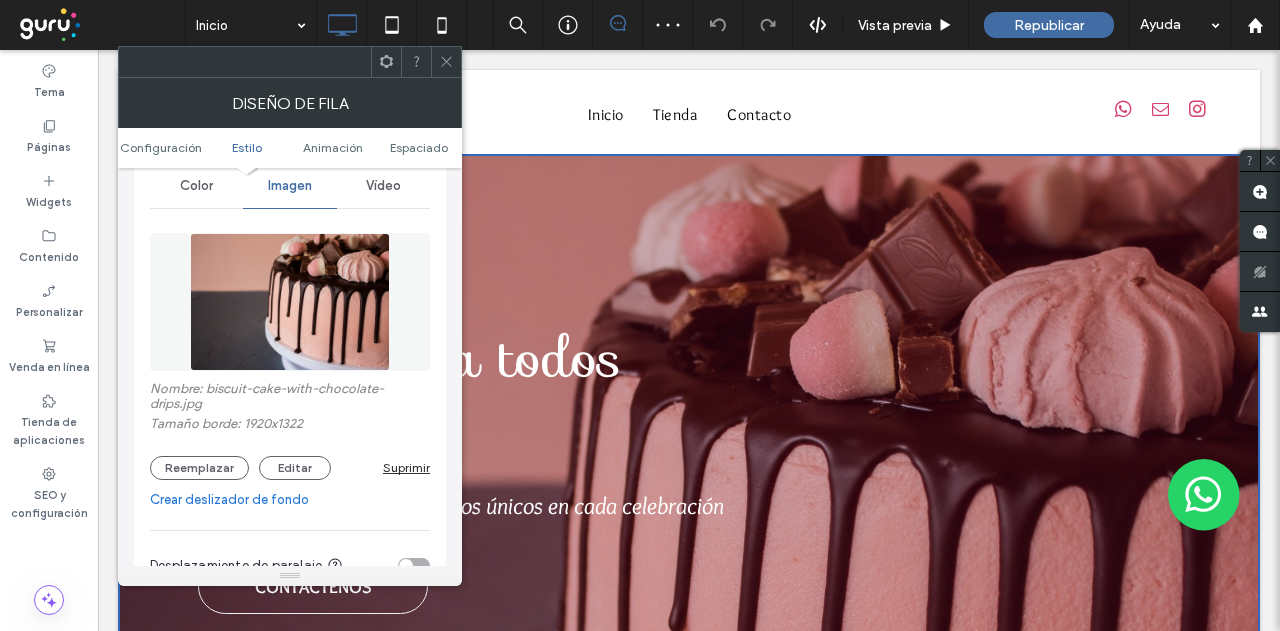 scroll, scrollTop: 300, scrollLeft: 0, axis: vertical 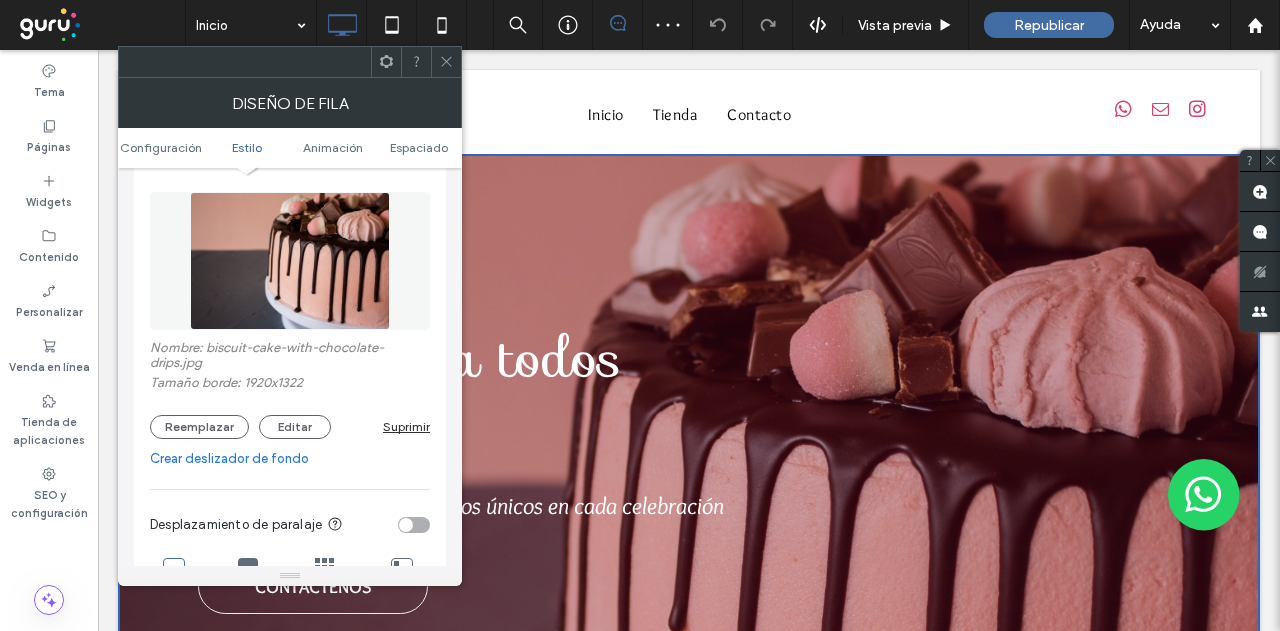 click at bounding box center [290, 261] 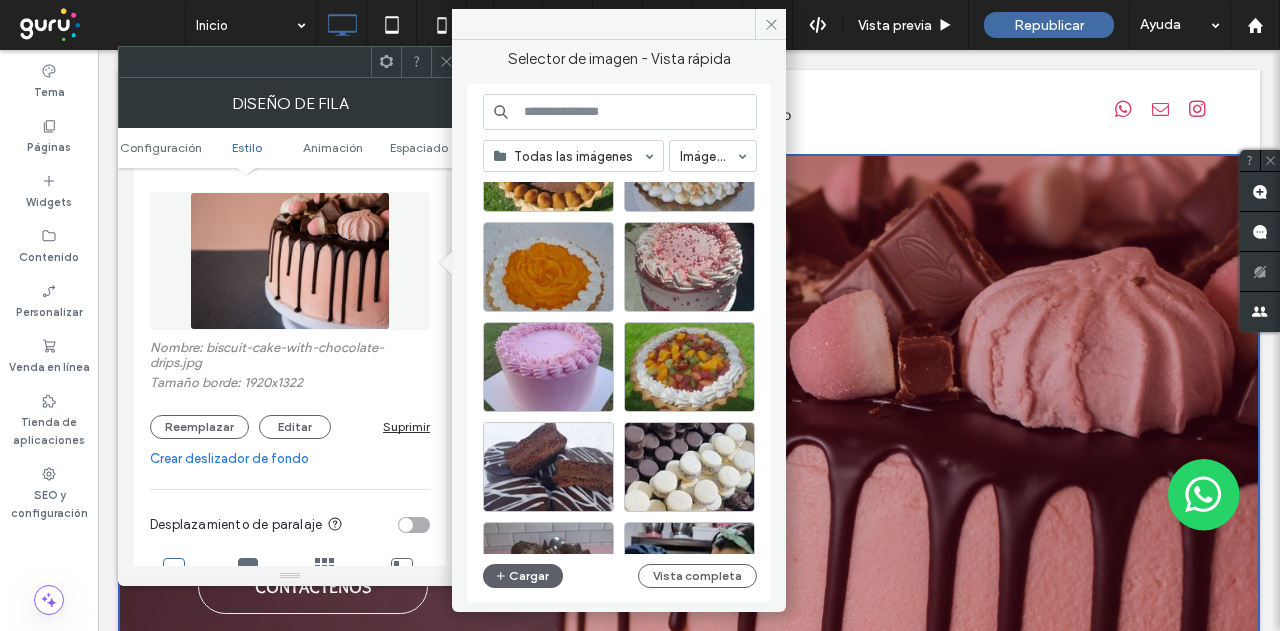 scroll, scrollTop: 500, scrollLeft: 0, axis: vertical 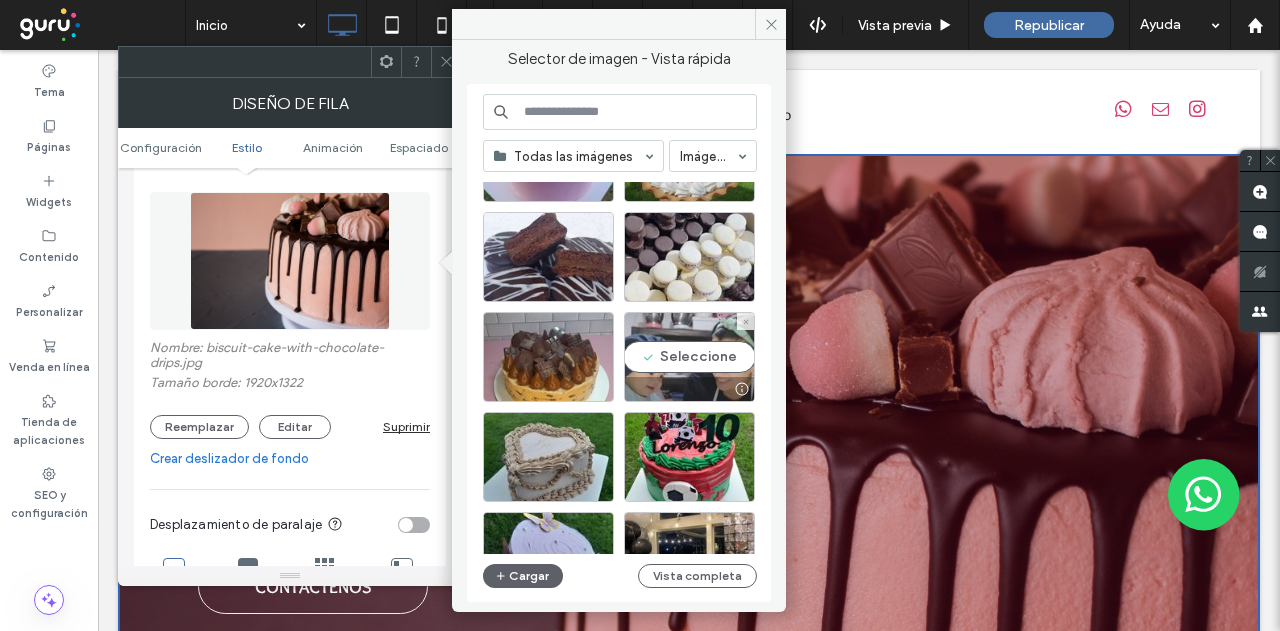 click on "Seleccione" at bounding box center [689, 357] 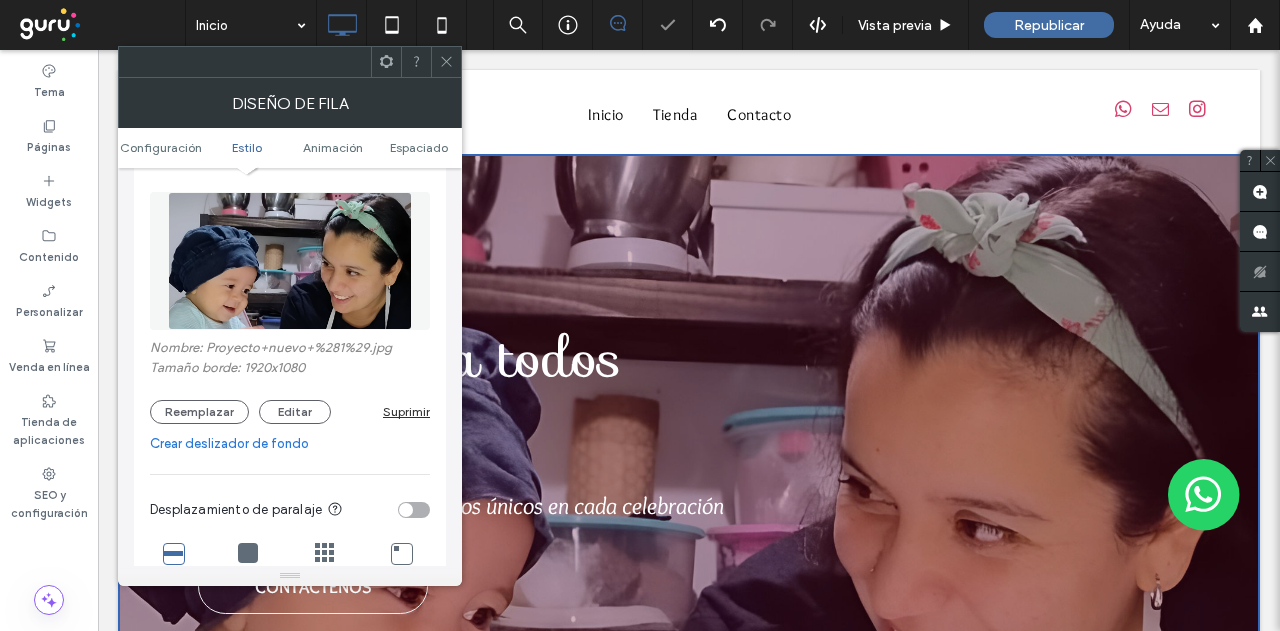click 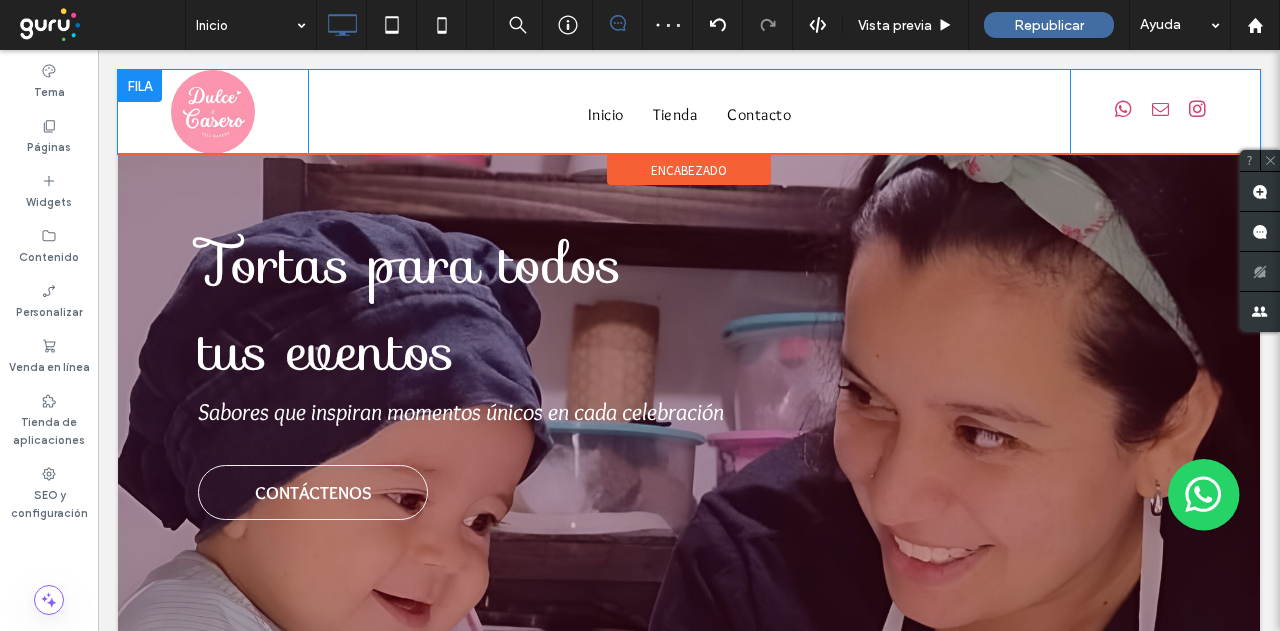 scroll, scrollTop: 0, scrollLeft: 0, axis: both 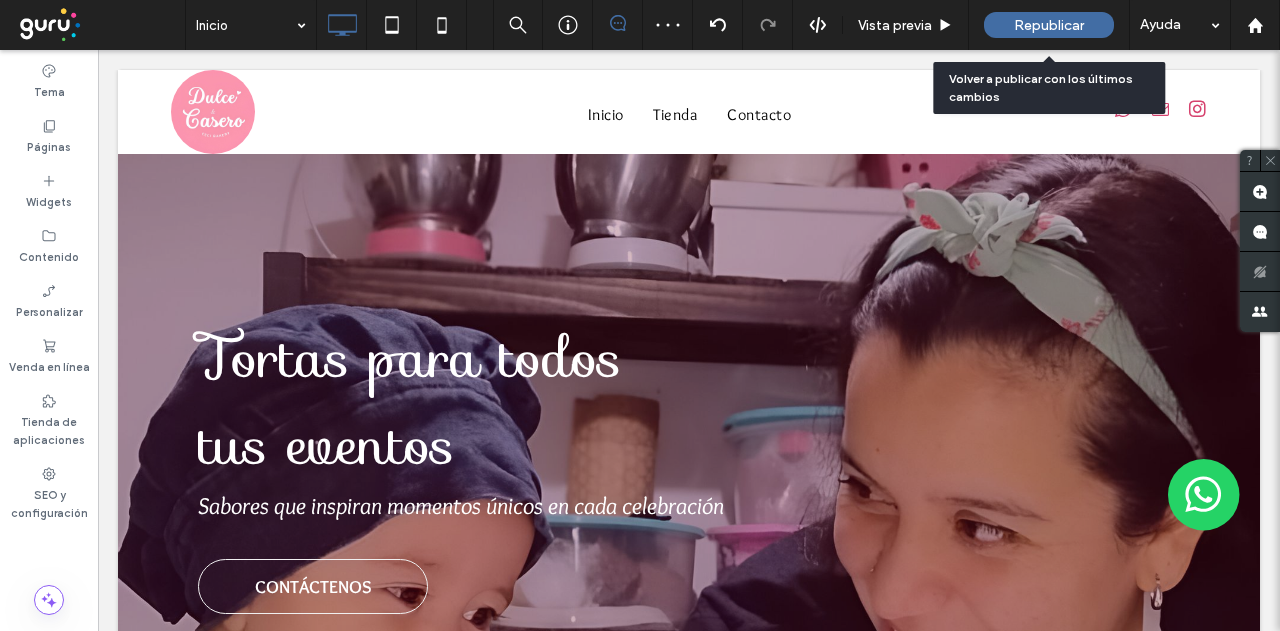 click on "Republicar" at bounding box center [1049, 25] 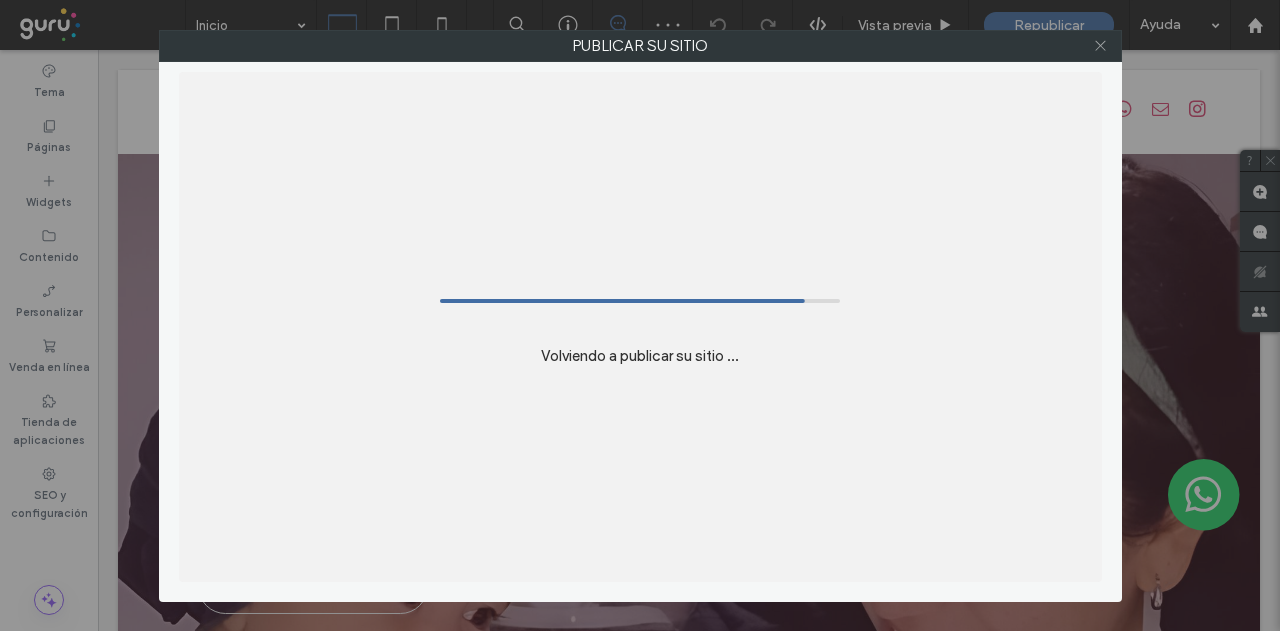 click 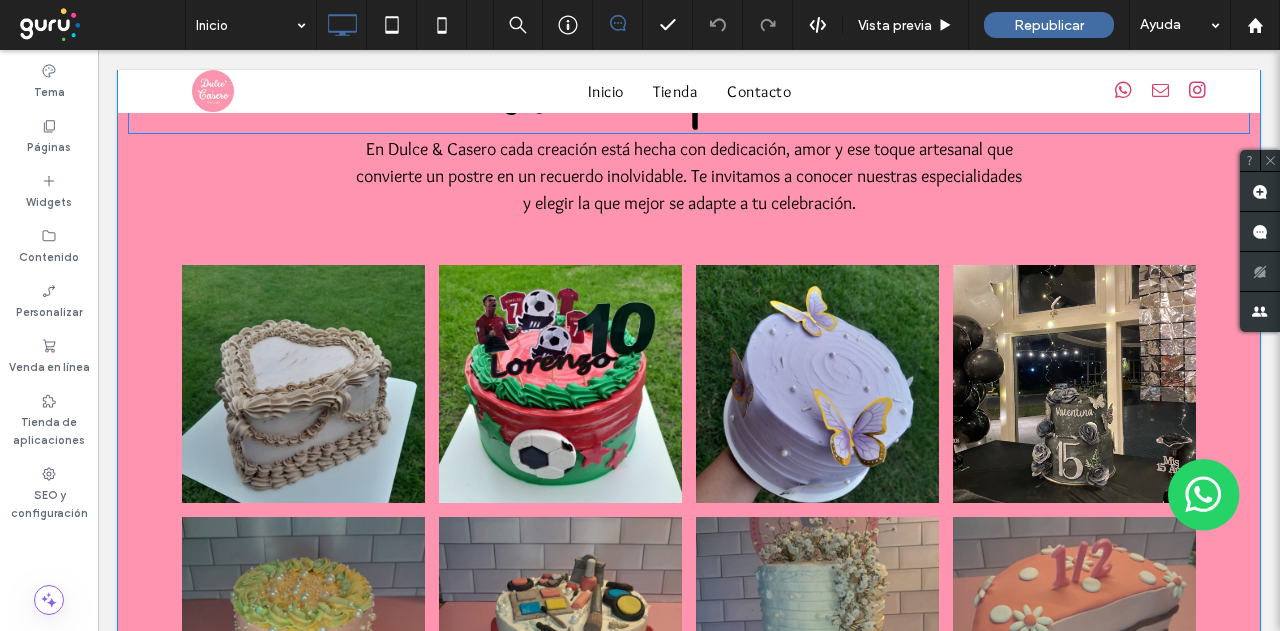 scroll, scrollTop: 1400, scrollLeft: 0, axis: vertical 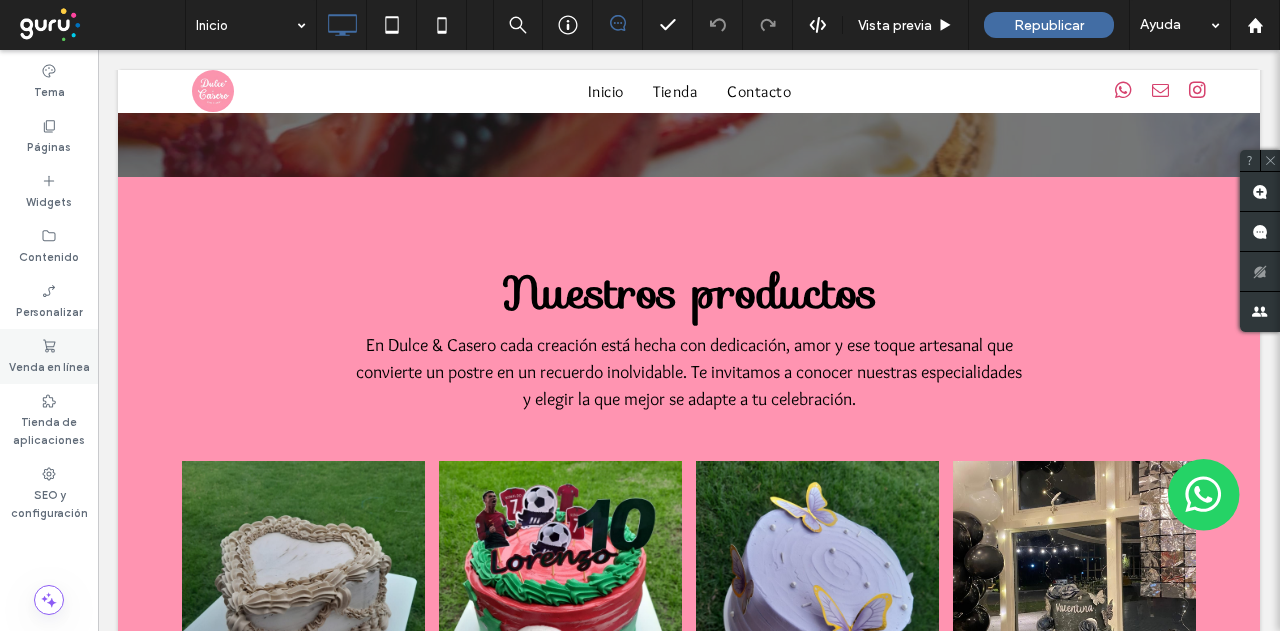 click on "Venda en línea" at bounding box center [49, 356] 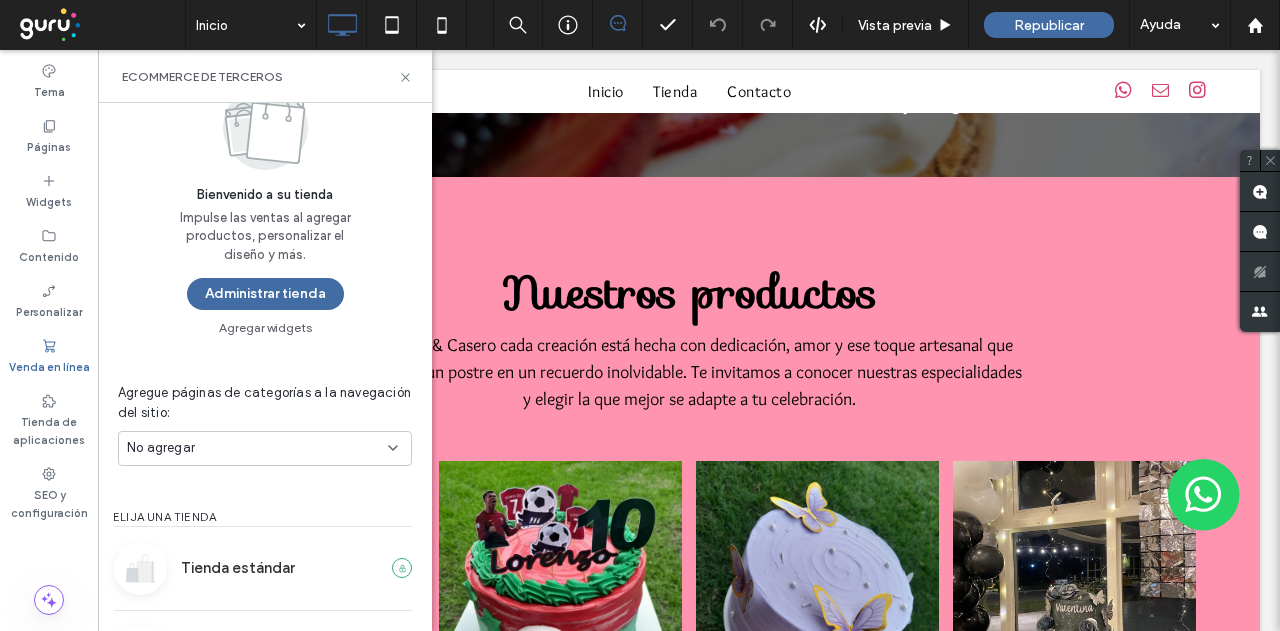 scroll, scrollTop: 131, scrollLeft: 0, axis: vertical 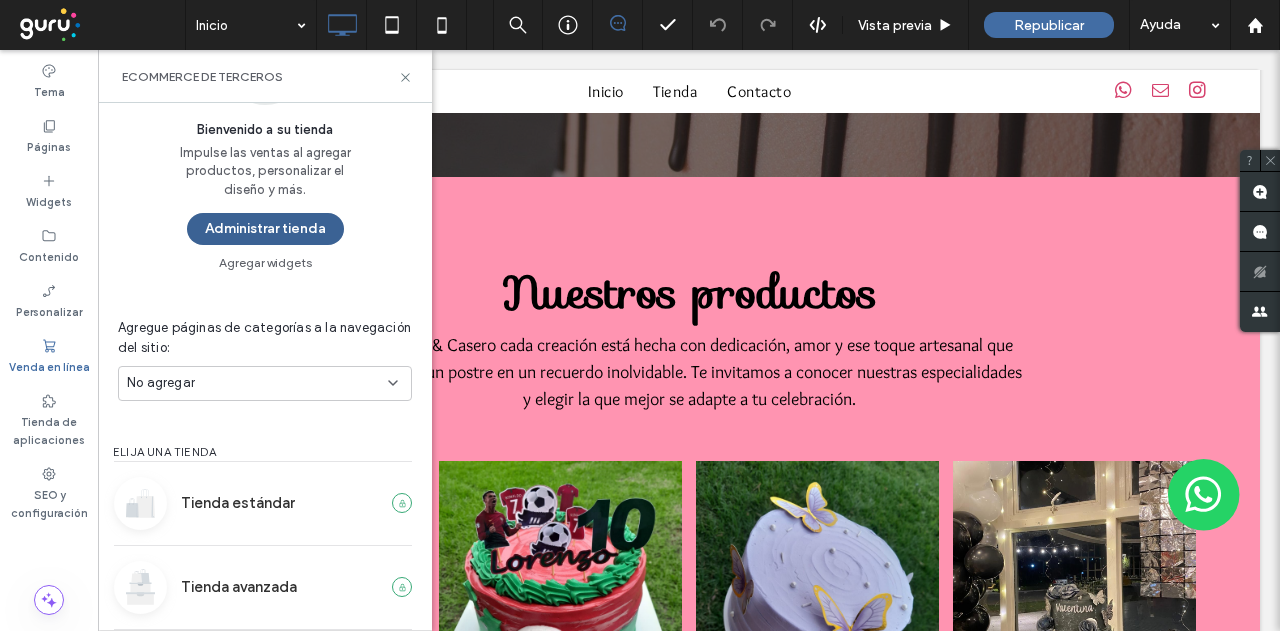 click on "Administrar tienda" at bounding box center [265, 229] 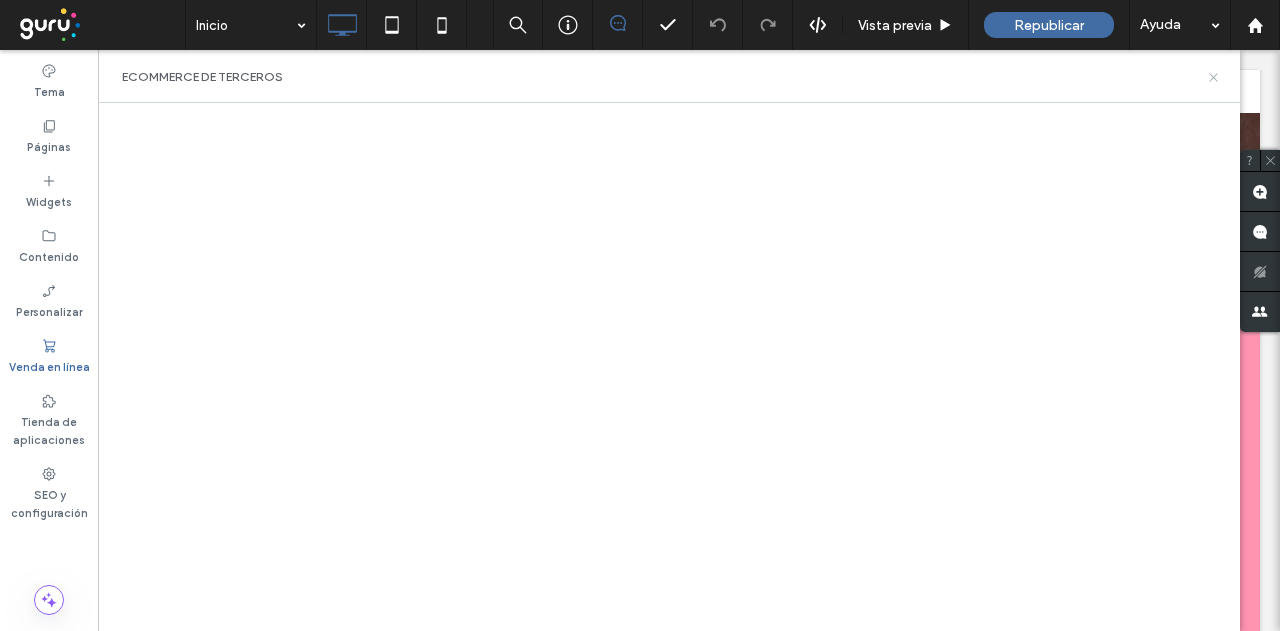 drag, startPoint x: 1216, startPoint y: 71, endPoint x: 1119, endPoint y: 21, distance: 109.128365 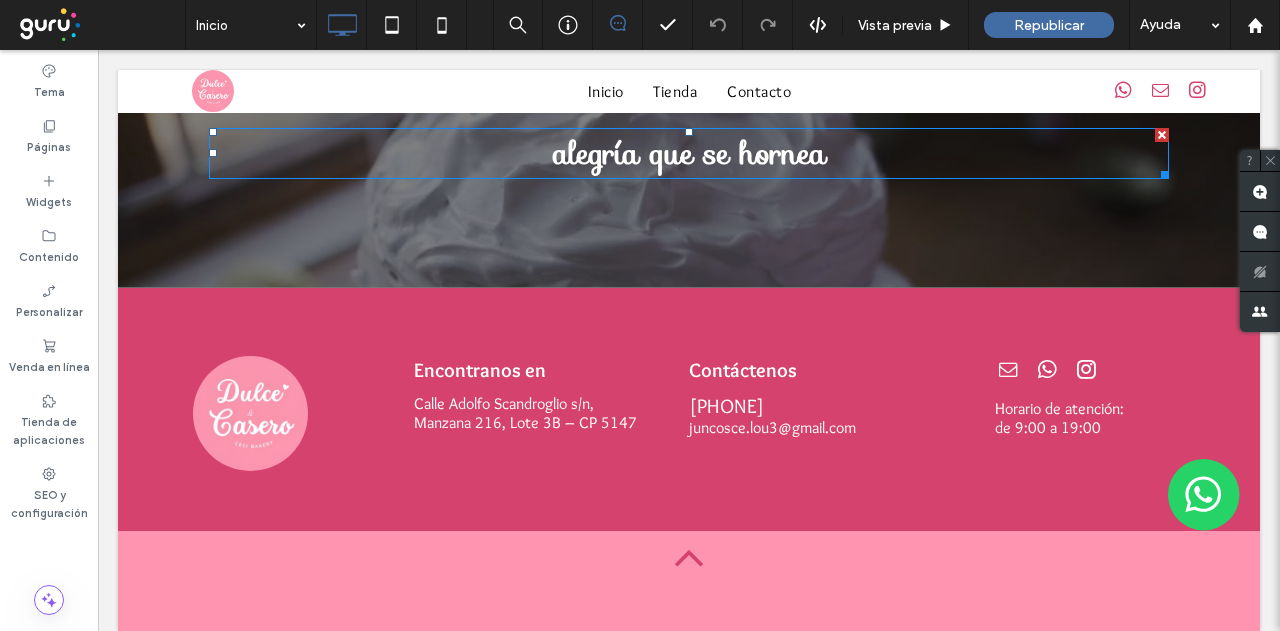 scroll, scrollTop: 3200, scrollLeft: 0, axis: vertical 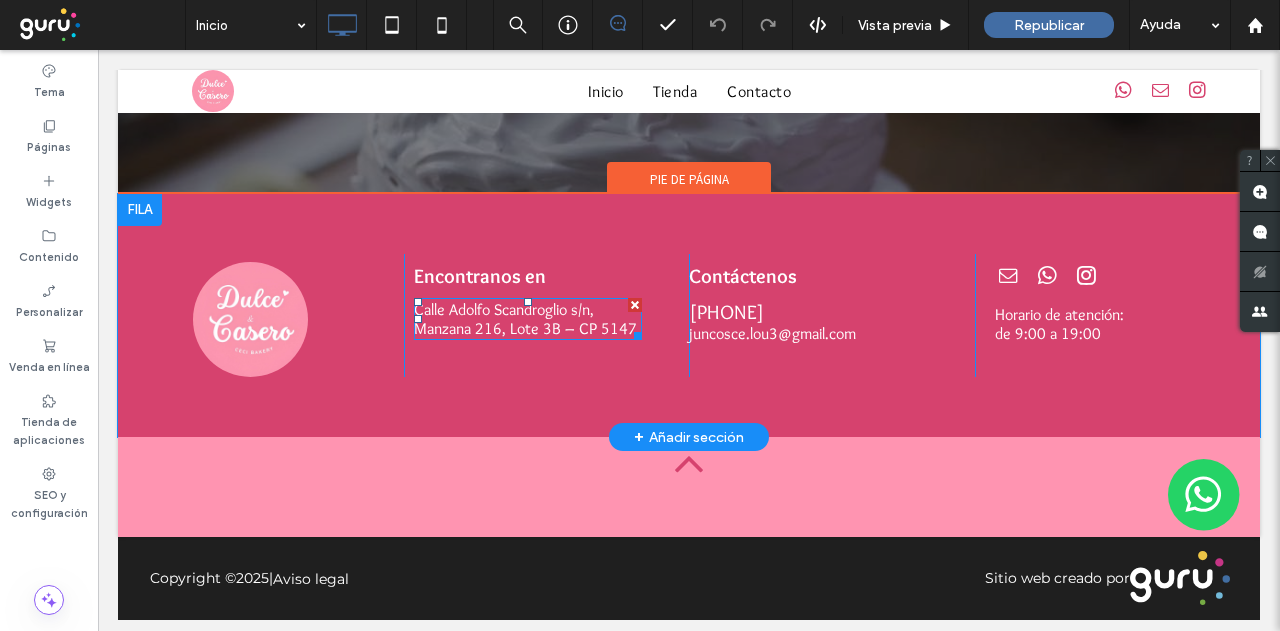 click on "Calle Adolfo Scandroglio s/n, Manzana 216, Lote 3B – CP 5147" at bounding box center [525, 319] 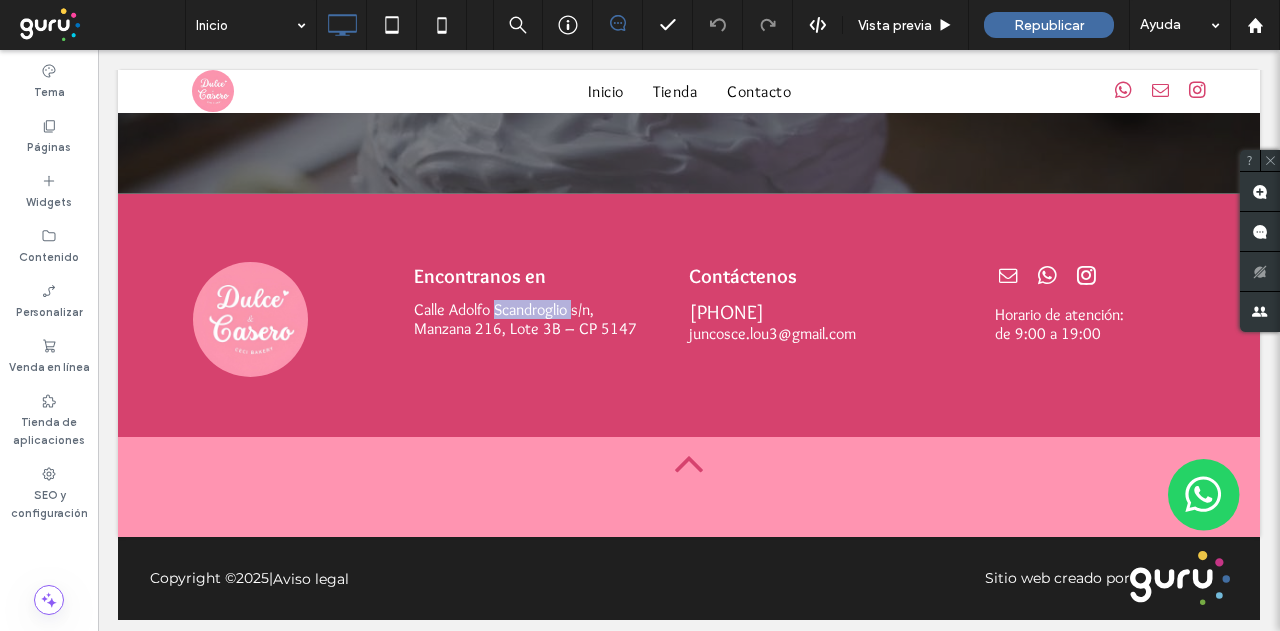 click on "Calle Adolfo Scandroglio s/n, Manzana 216, Lote 3B – CP 5147" at bounding box center (525, 319) 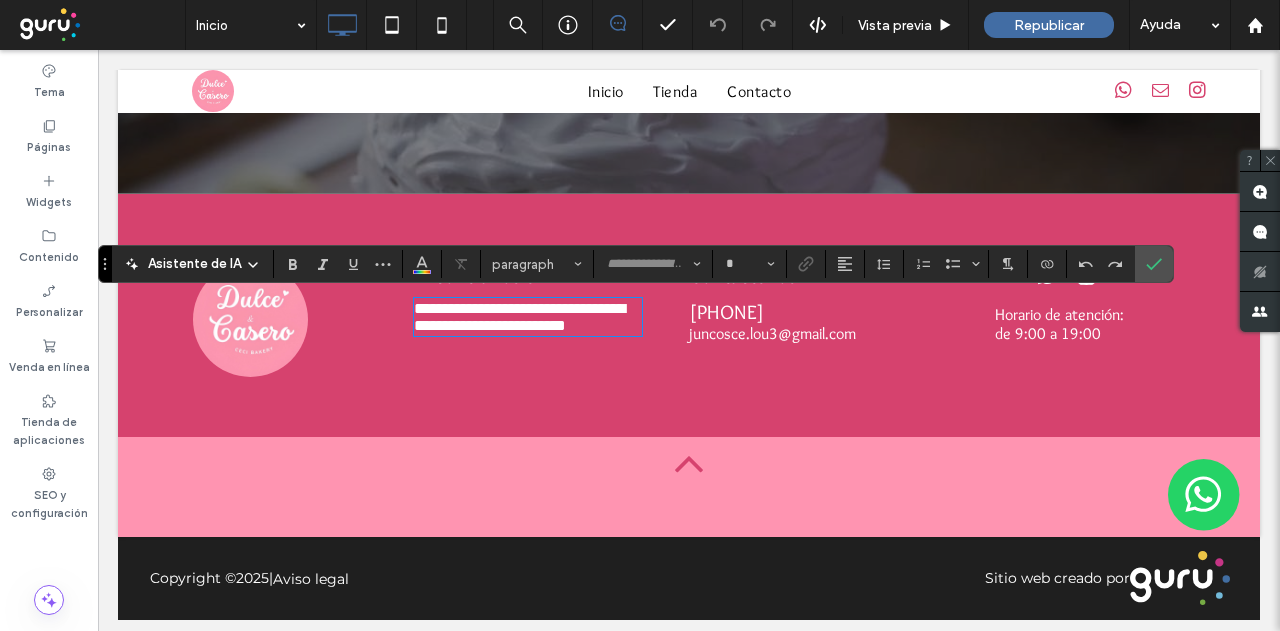 type on "********" 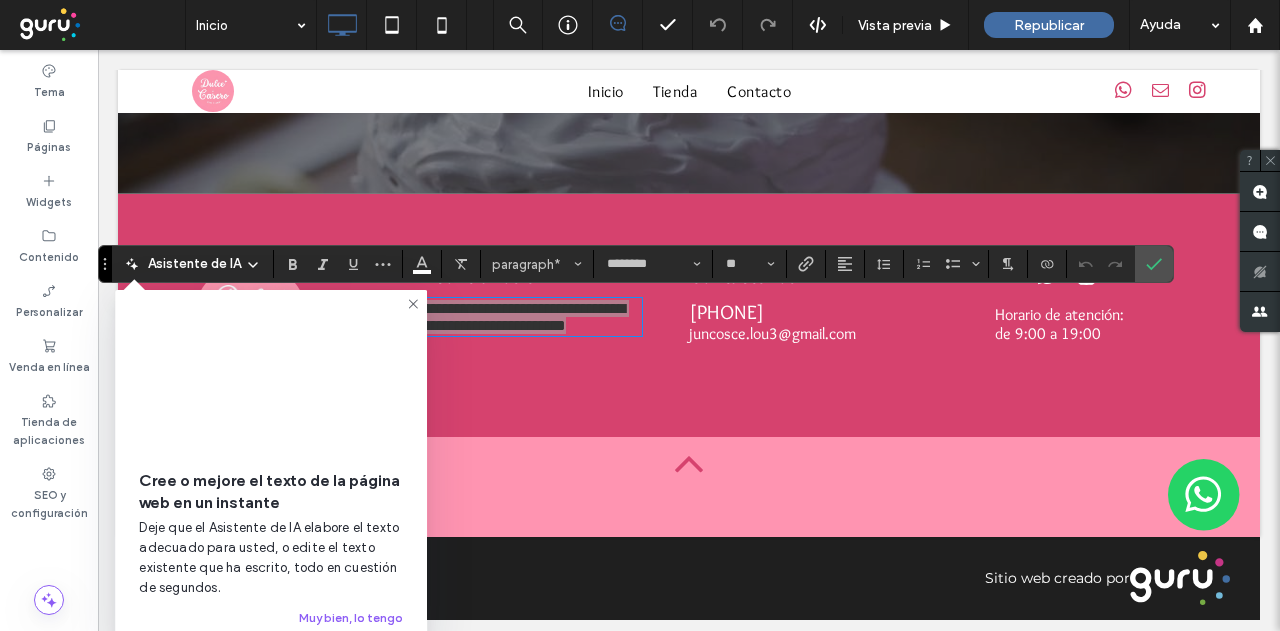 drag, startPoint x: 415, startPoint y: 293, endPoint x: 316, endPoint y: 249, distance: 108.33743 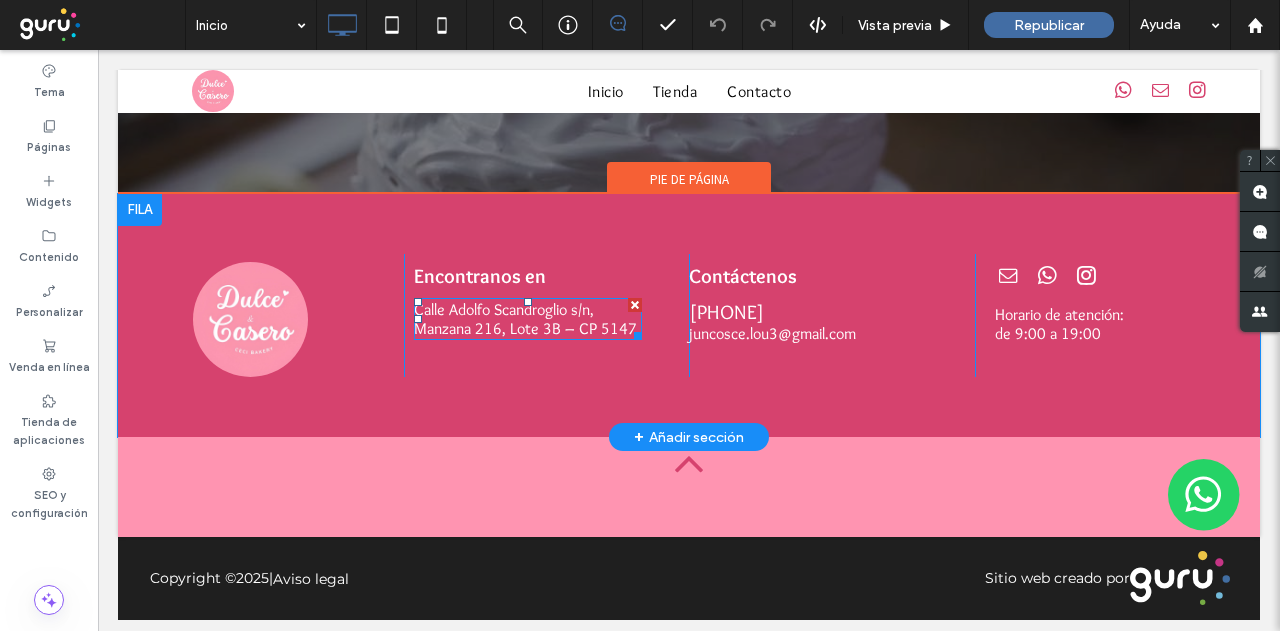 click on "Calle Adolfo Scandroglio s/n, Manzana 216, Lote 3B – CP 5147" at bounding box center (525, 319) 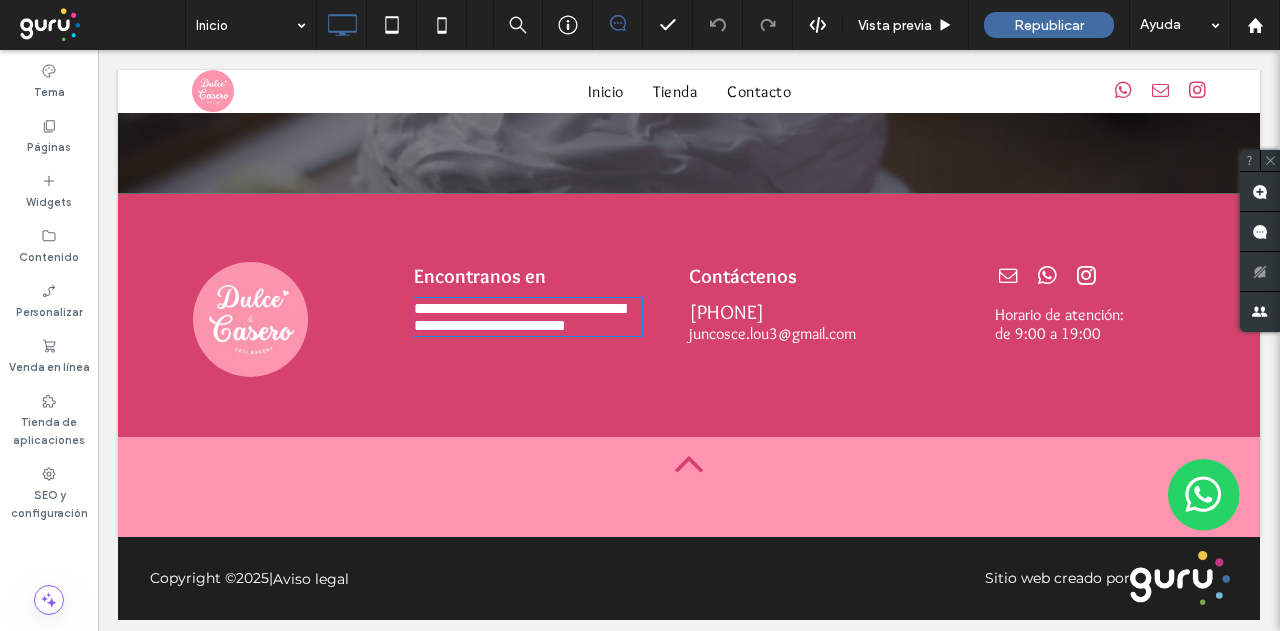 click on "**********" at bounding box center (519, 317) 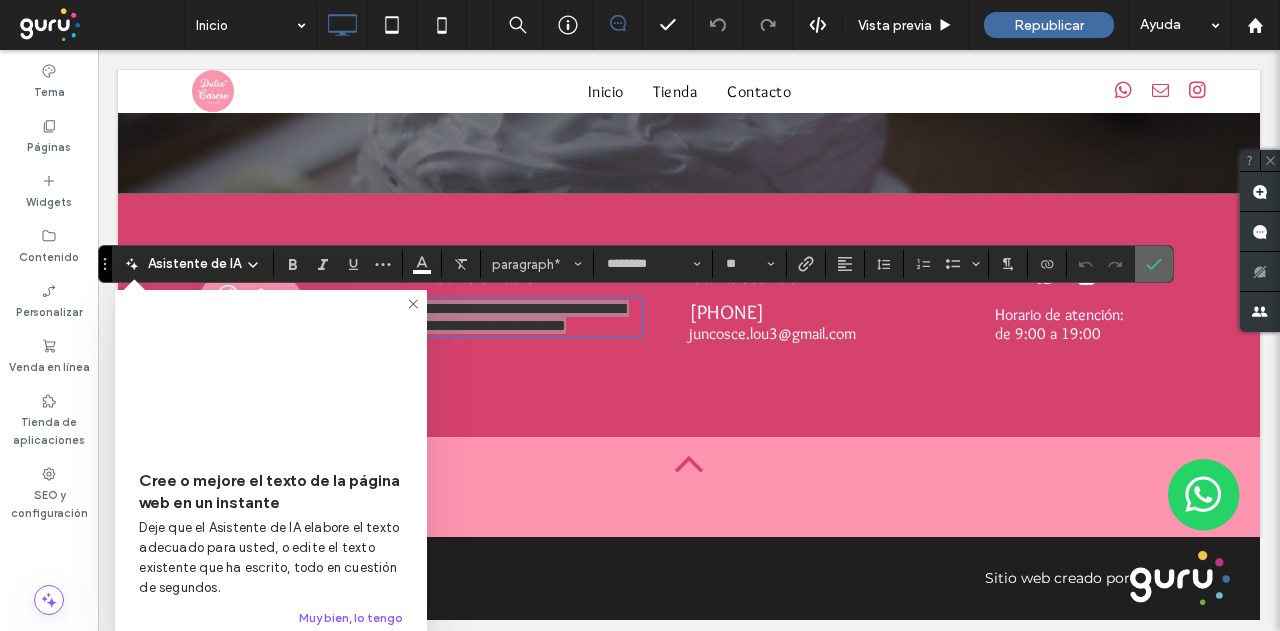 click 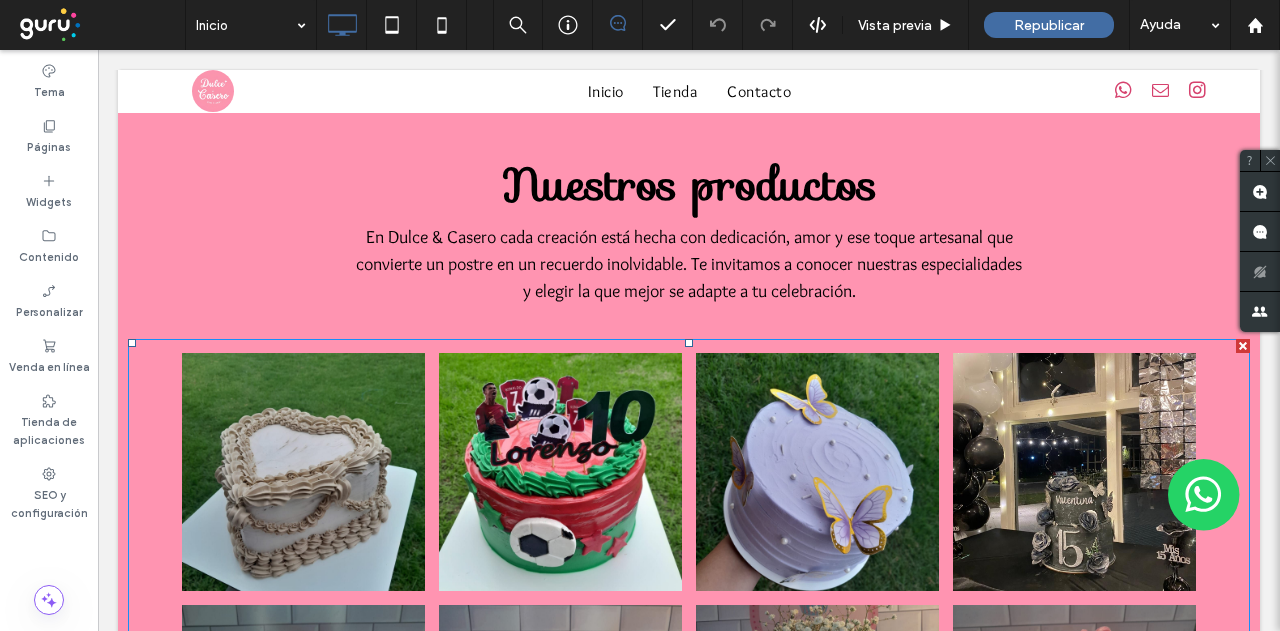 scroll, scrollTop: 1108, scrollLeft: 0, axis: vertical 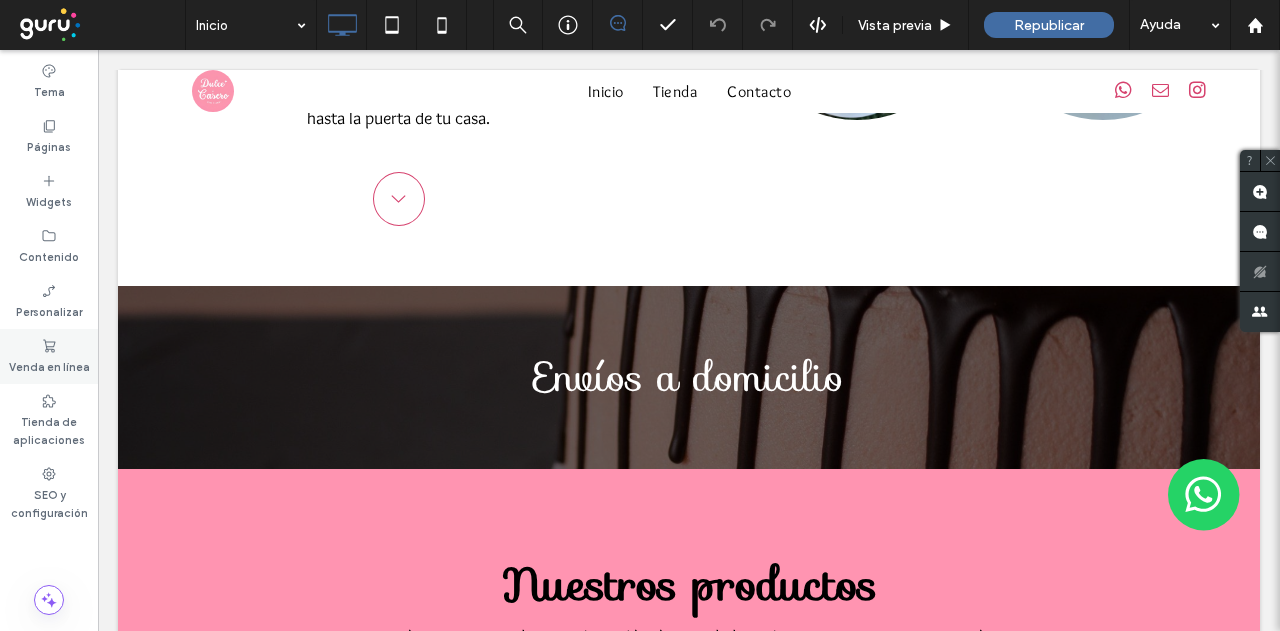 click 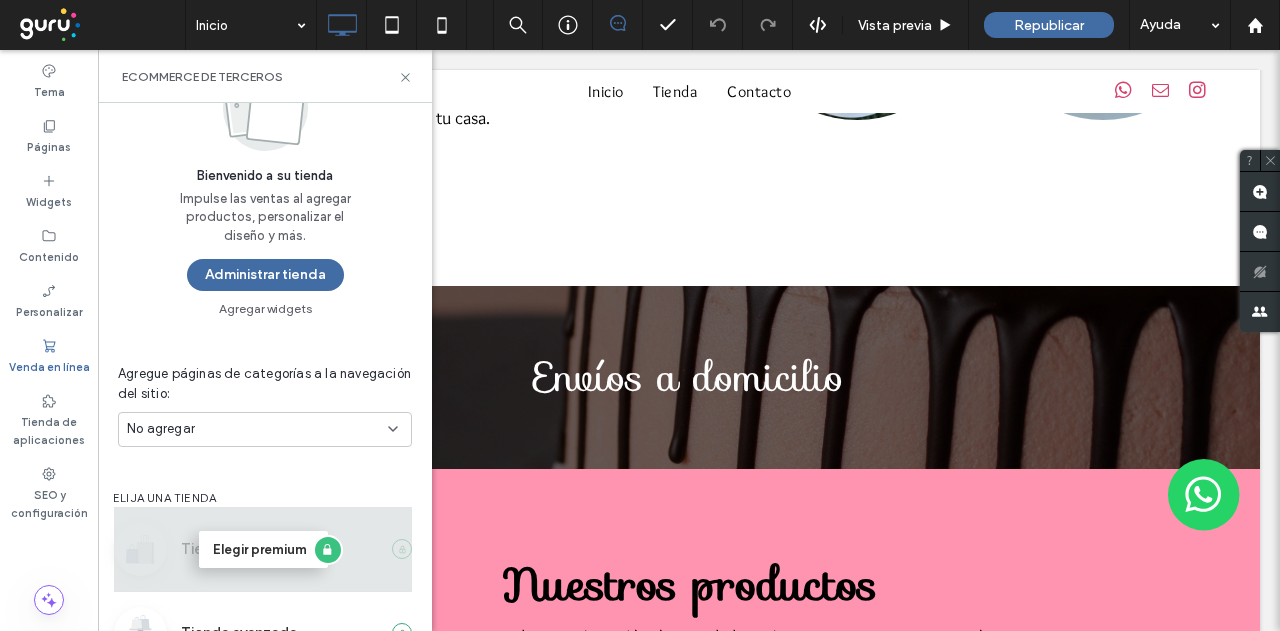 scroll, scrollTop: 131, scrollLeft: 0, axis: vertical 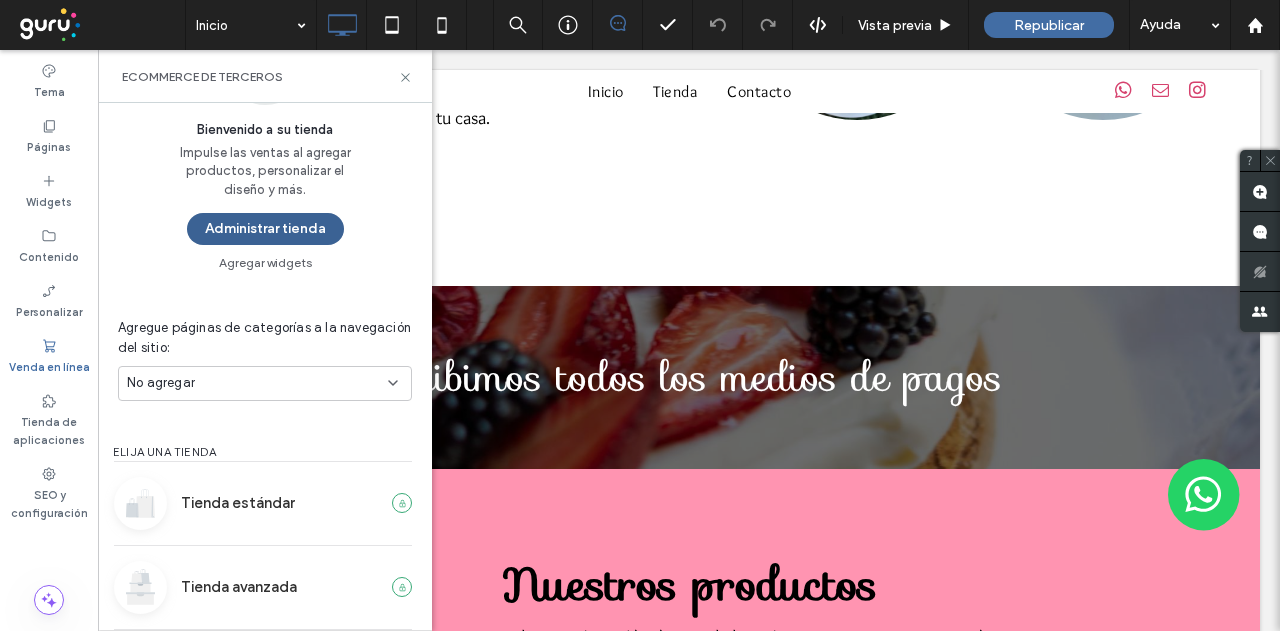 click on "Administrar tienda" at bounding box center [265, 229] 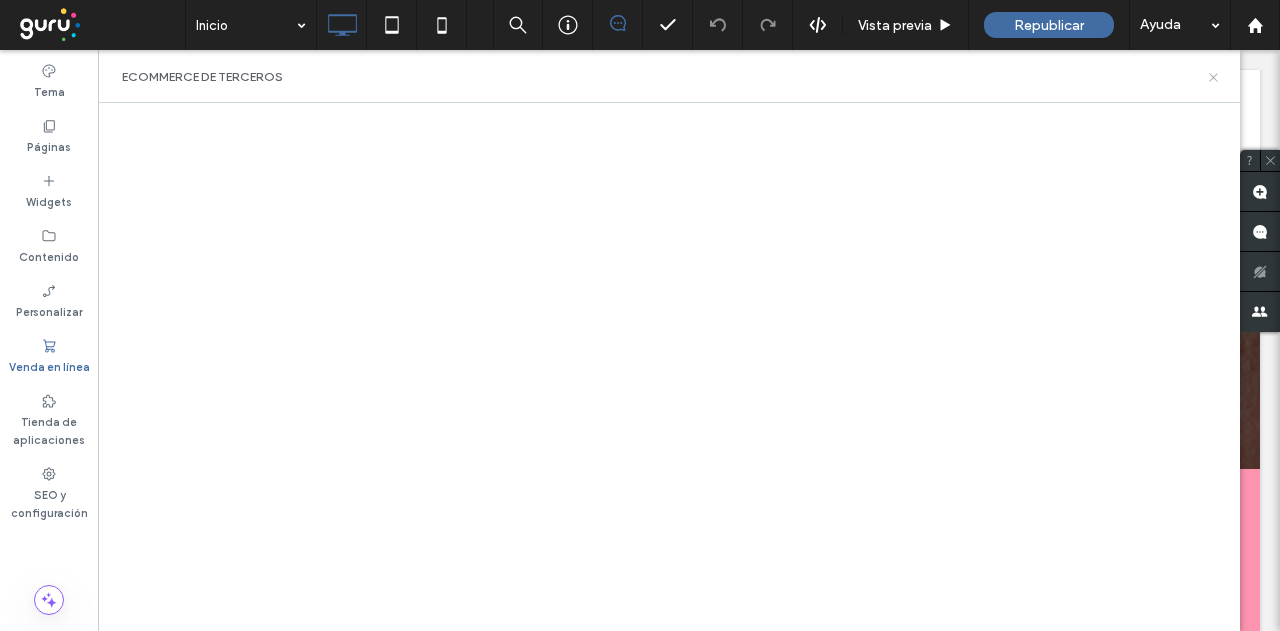 click 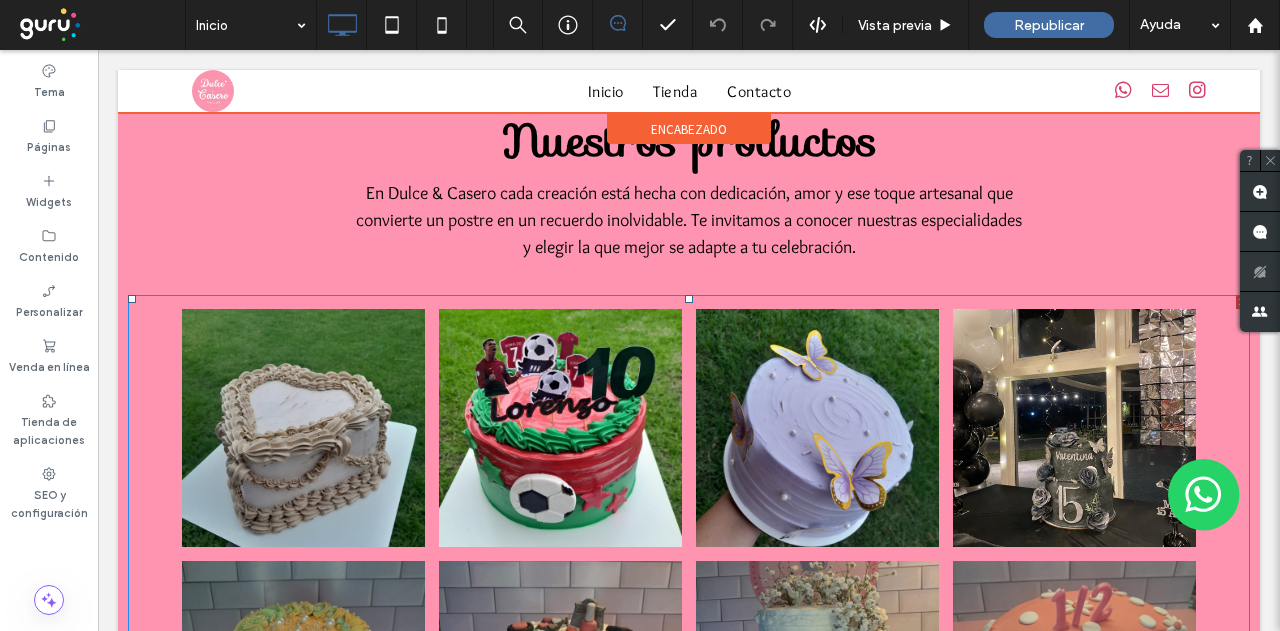 scroll, scrollTop: 1208, scrollLeft: 0, axis: vertical 